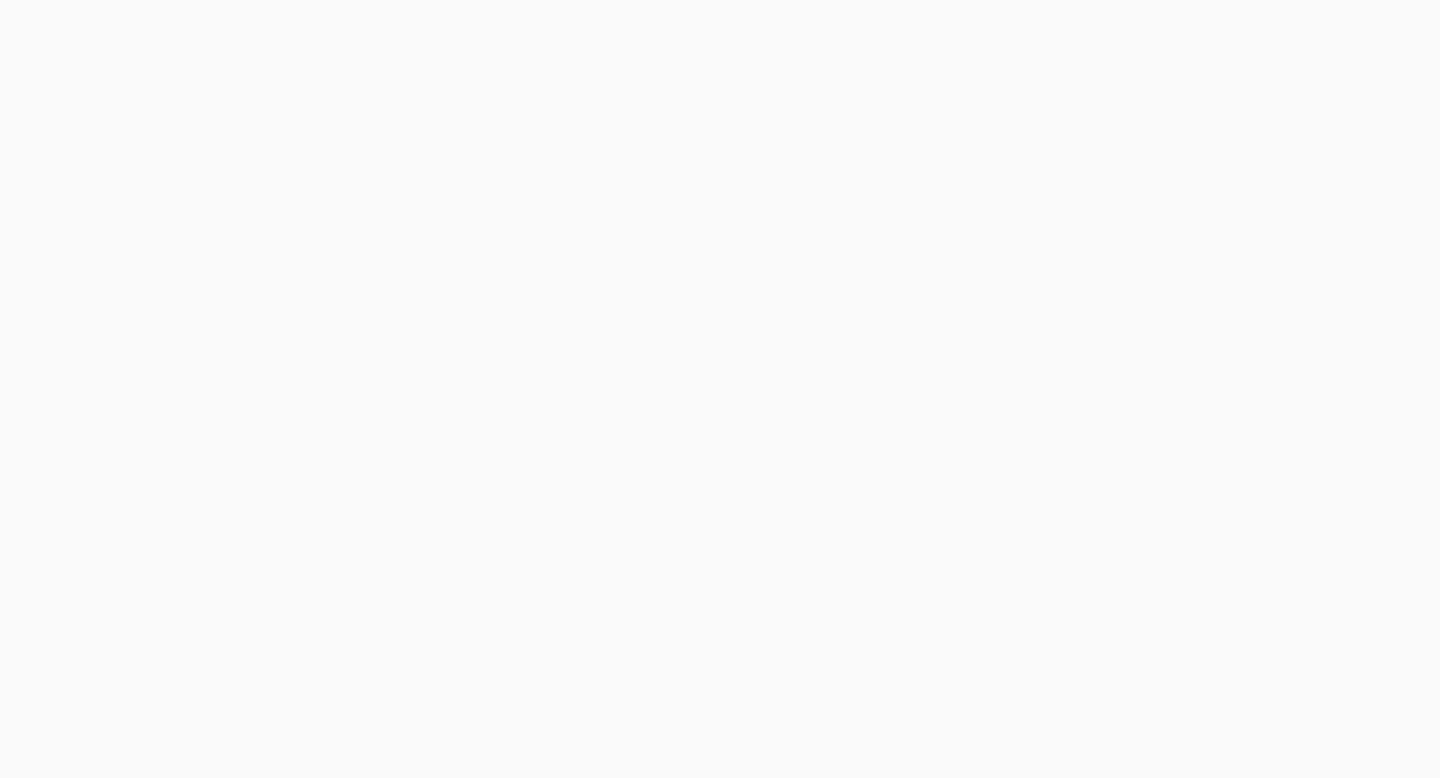 scroll, scrollTop: 0, scrollLeft: 0, axis: both 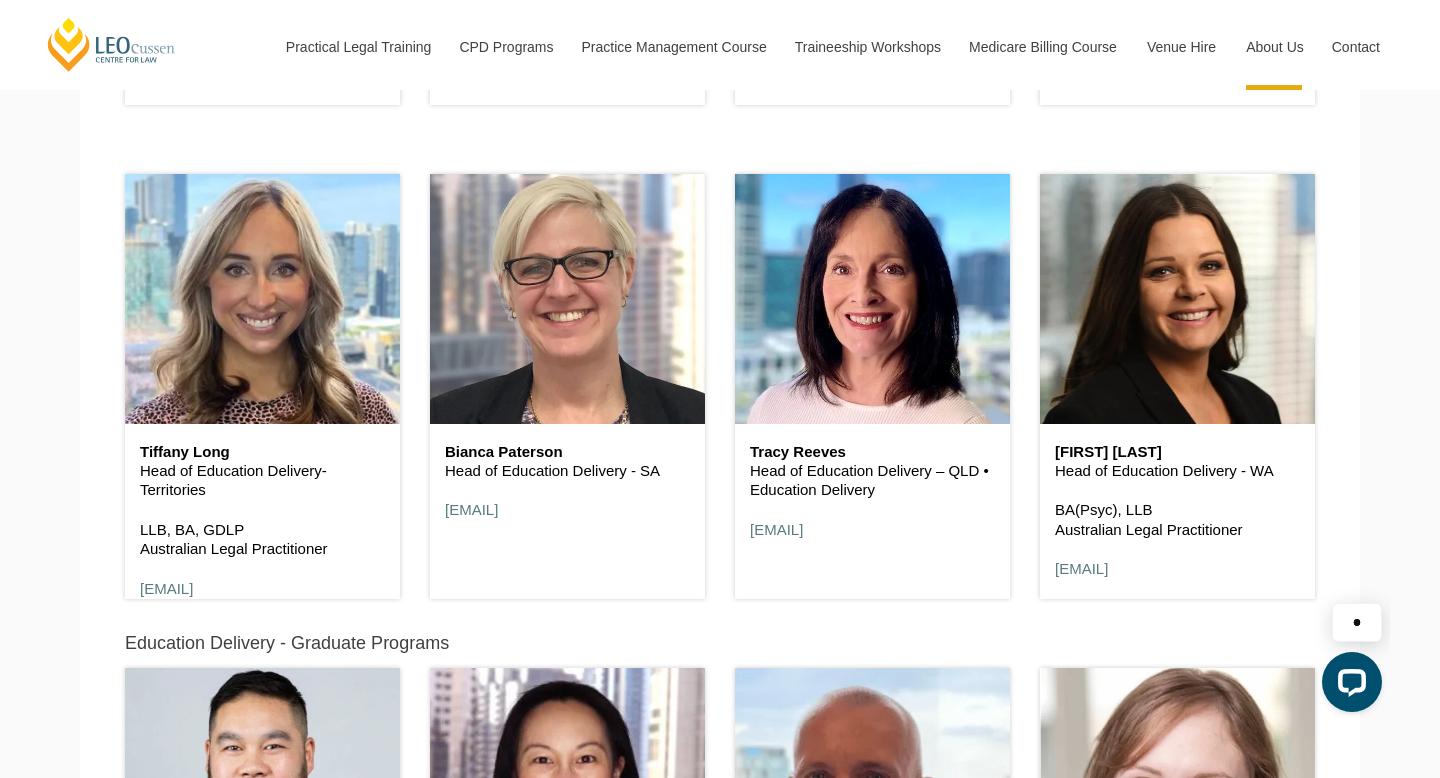 click on "Bianca Paterson     Head of Education Delivery - SA       bpaterson@leocussen.edu.au" at bounding box center [567, 377] 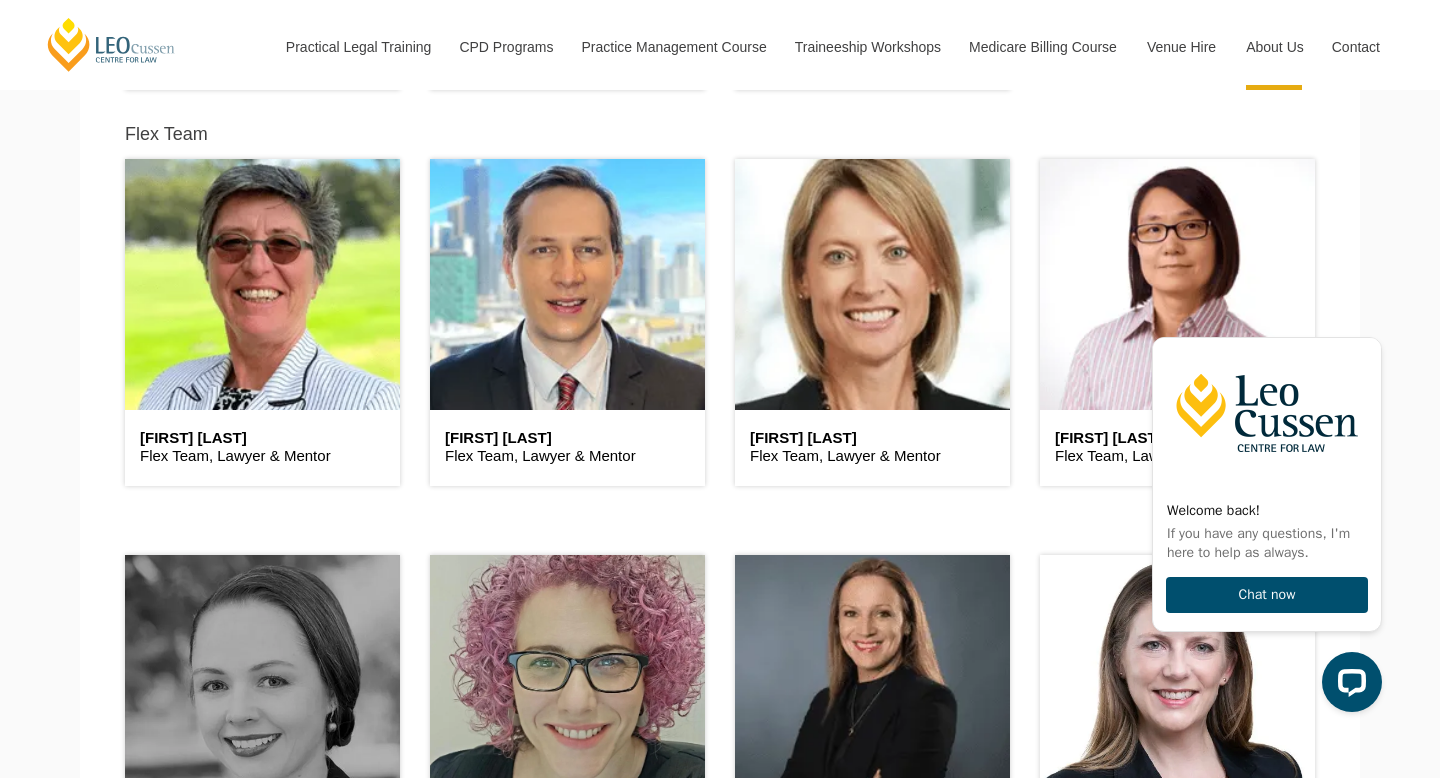 scroll, scrollTop: 5124, scrollLeft: 0, axis: vertical 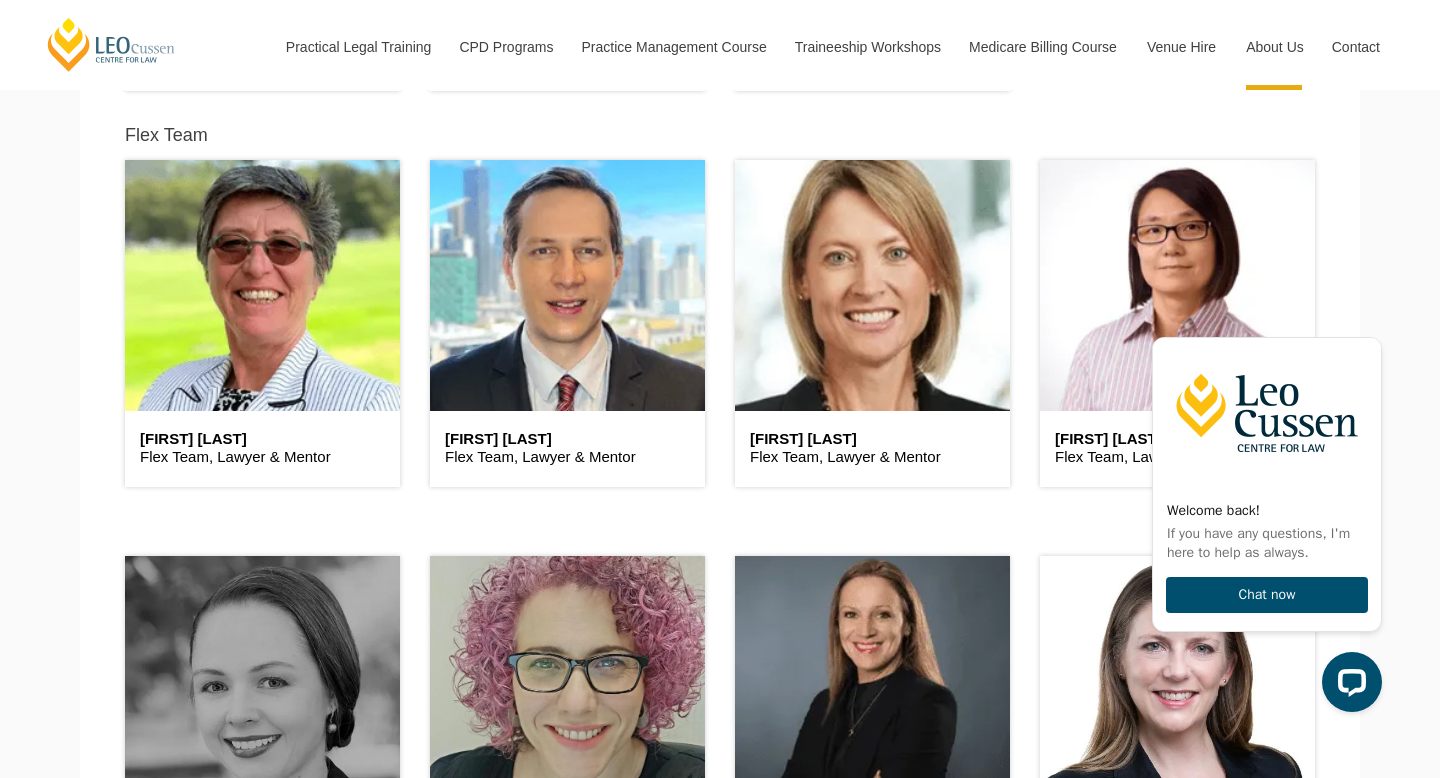 click on "Brad Wright     Flex Team, Lawyer & Mentor" at bounding box center (567, 313) 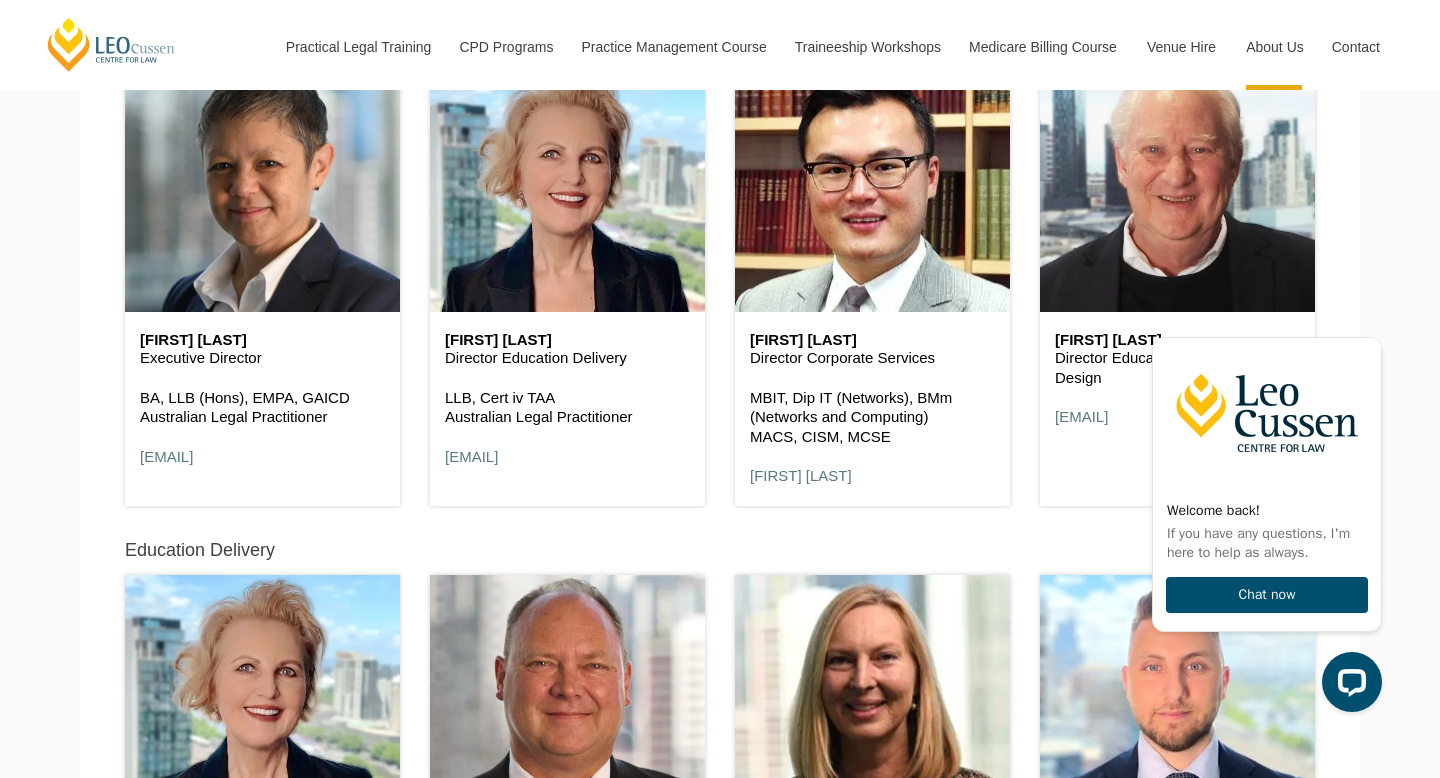 scroll, scrollTop: 997, scrollLeft: 0, axis: vertical 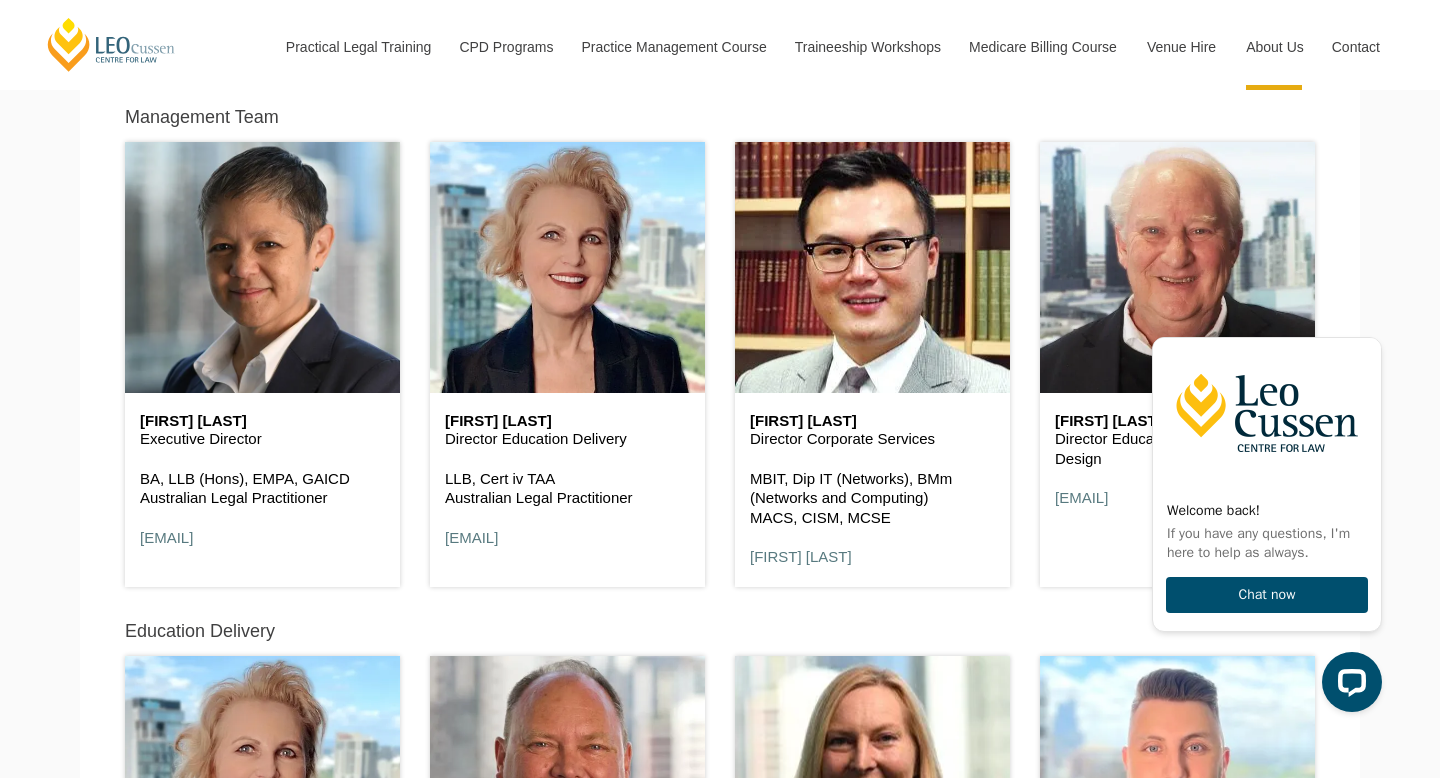 click on "Linda Baxter     Director Education Delivery        LLB, Cert iv TAA  Australian Legal Practitioner        lbaxter@leocussen.edu.au" at bounding box center (567, 354) 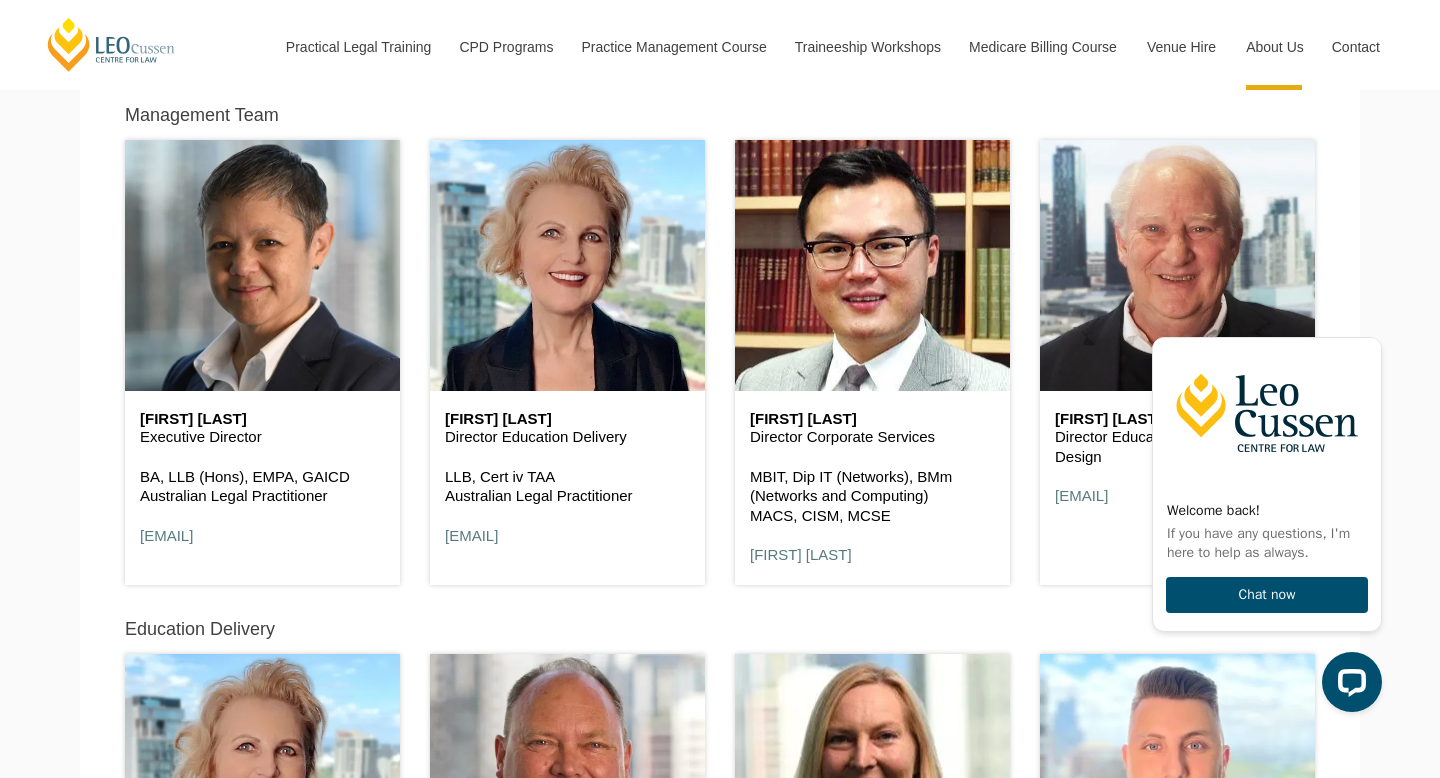 scroll, scrollTop: 970, scrollLeft: 0, axis: vertical 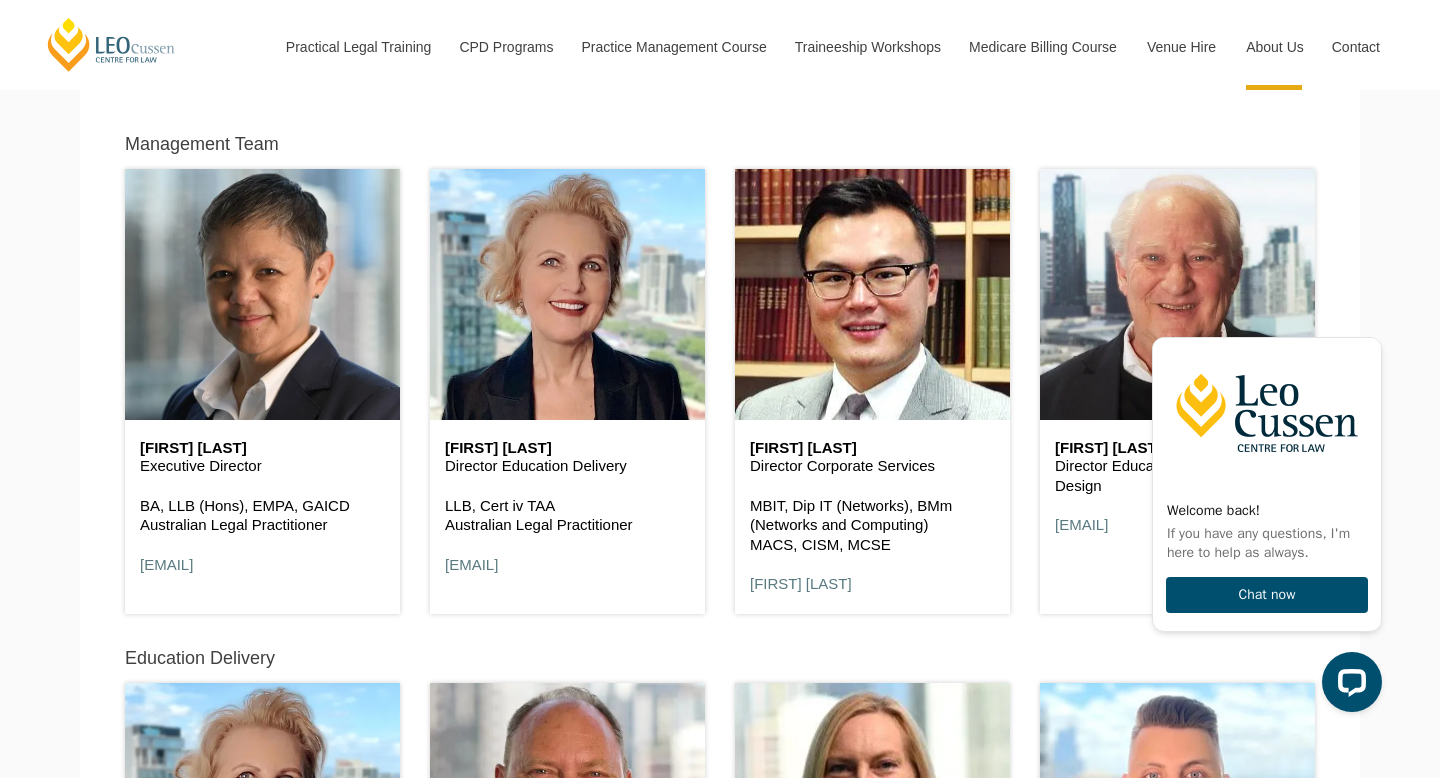 click on "Linda Baxter     Director Education Delivery        LLB, Cert iv TAA  Australian Legal Practitioner        lbaxter@leocussen.edu.au" at bounding box center (567, 381) 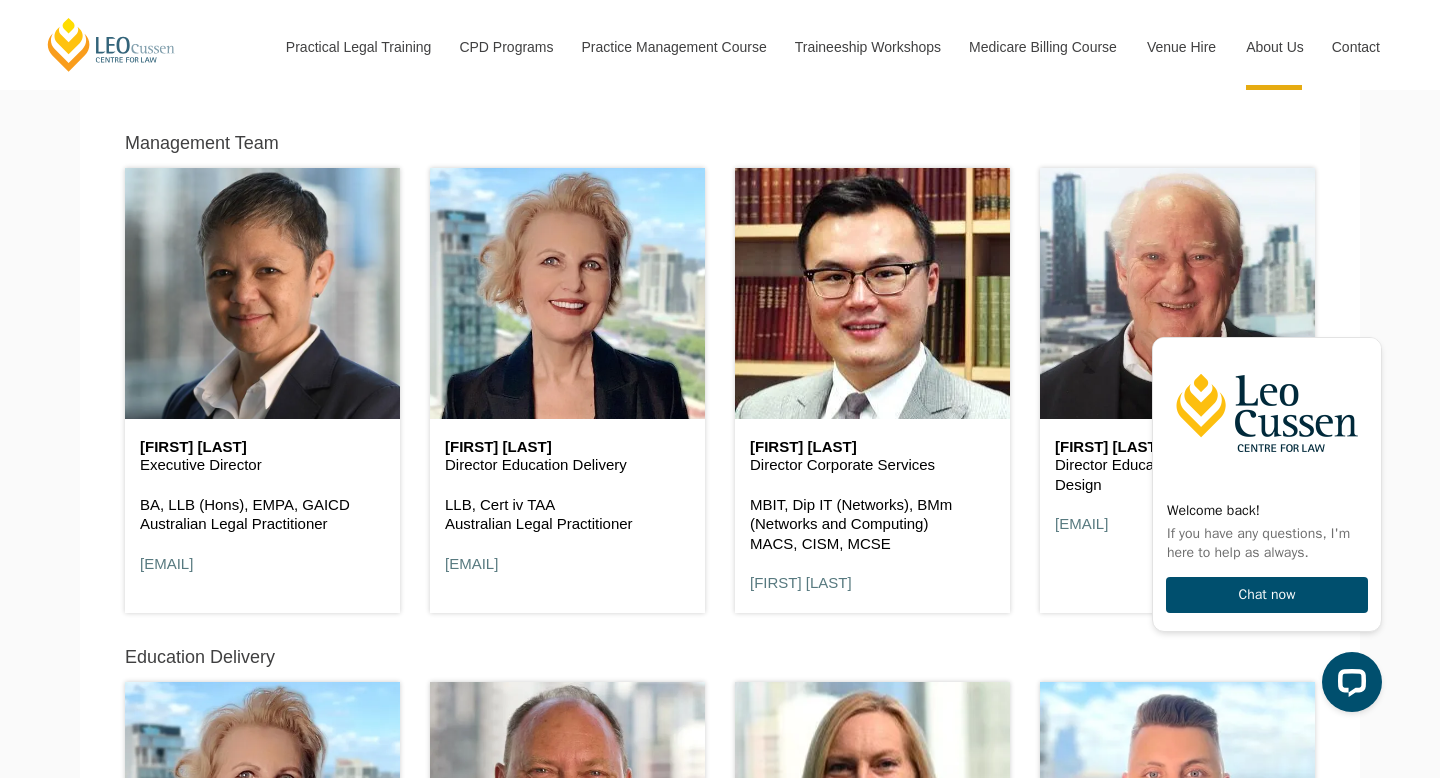 scroll, scrollTop: 964, scrollLeft: 0, axis: vertical 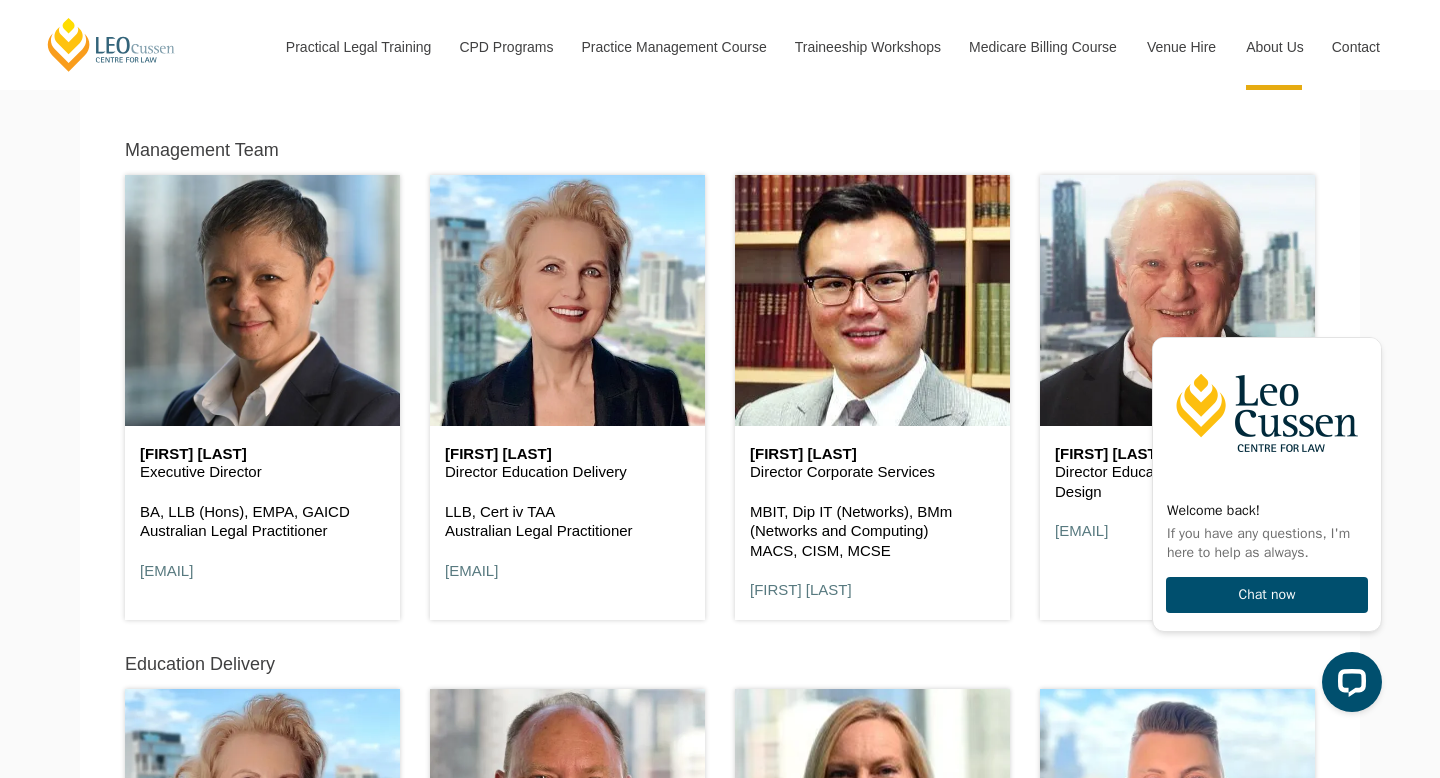 click on "Linda Baxter     Director Education Delivery        LLB, Cert iv TAA  Australian Legal Practitioner        lbaxter@leocussen.edu.au" at bounding box center [567, 387] 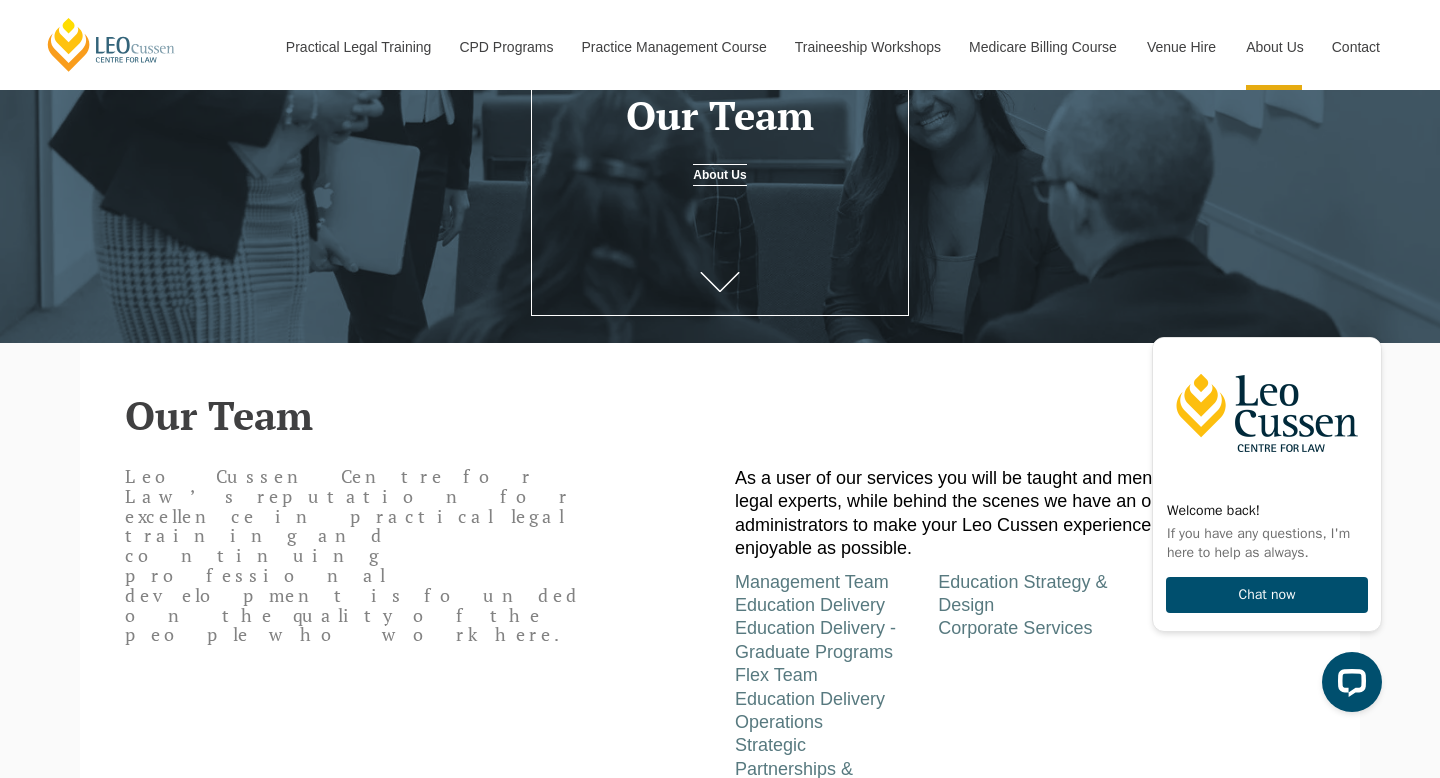 scroll, scrollTop: 0, scrollLeft: 0, axis: both 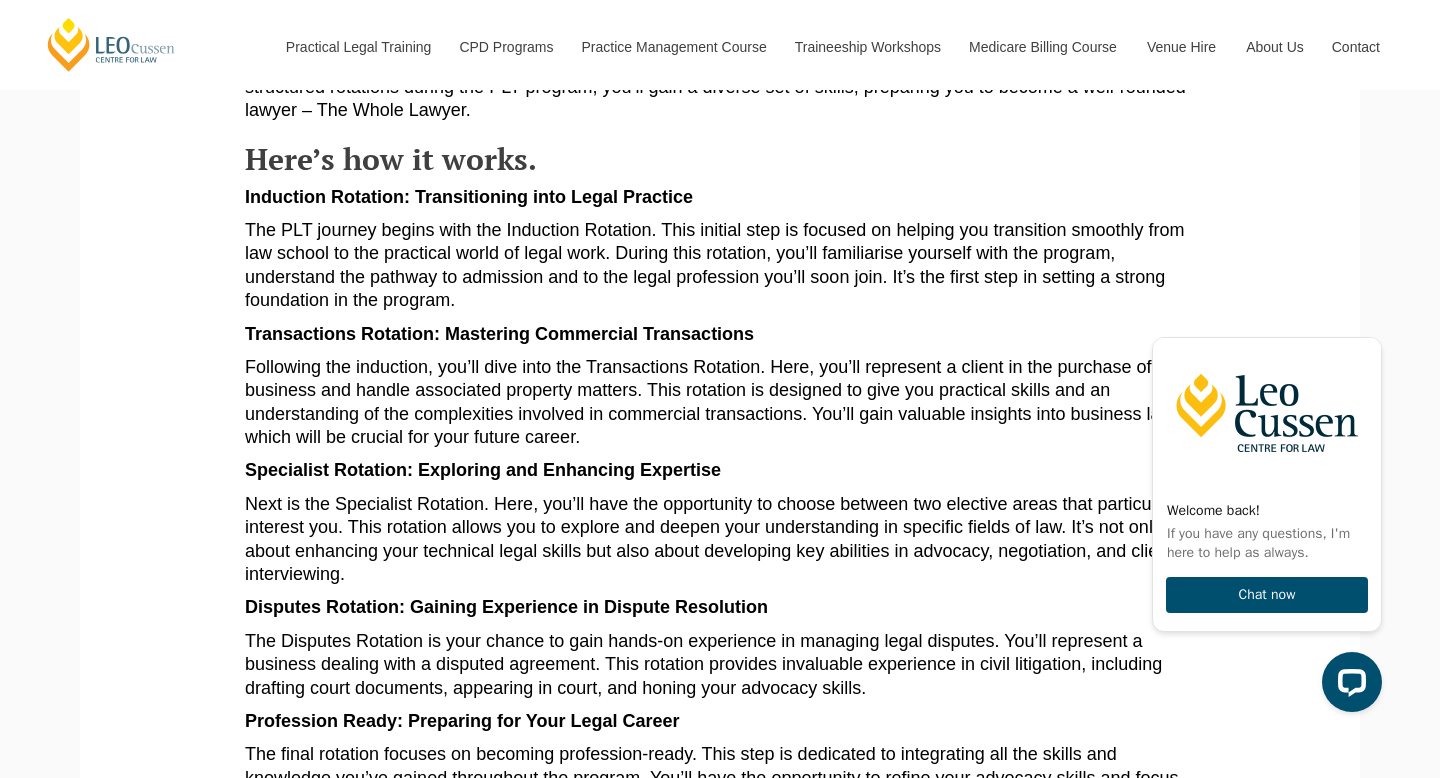 click on "Following the induction, you’ll dive into the Transactions Rotation. Here, you’ll represent a client in the purchase of a business and handle associated property matters. This rotation is designed to give you practical skills and an understanding of the complexities involved in commercial transactions. You’ll gain valuable insights into business law, which will be crucial for your future career." at bounding box center (720, 403) 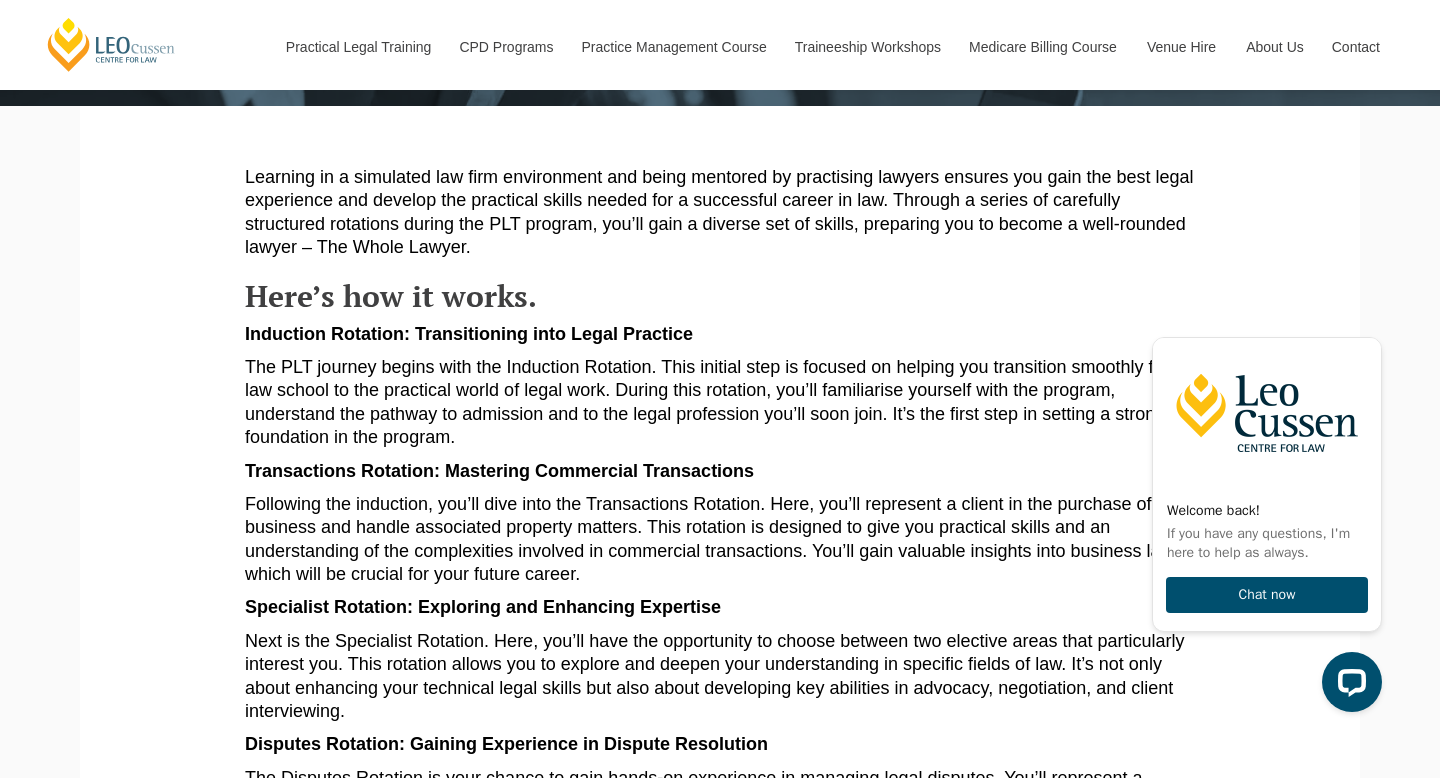 scroll, scrollTop: 263, scrollLeft: 0, axis: vertical 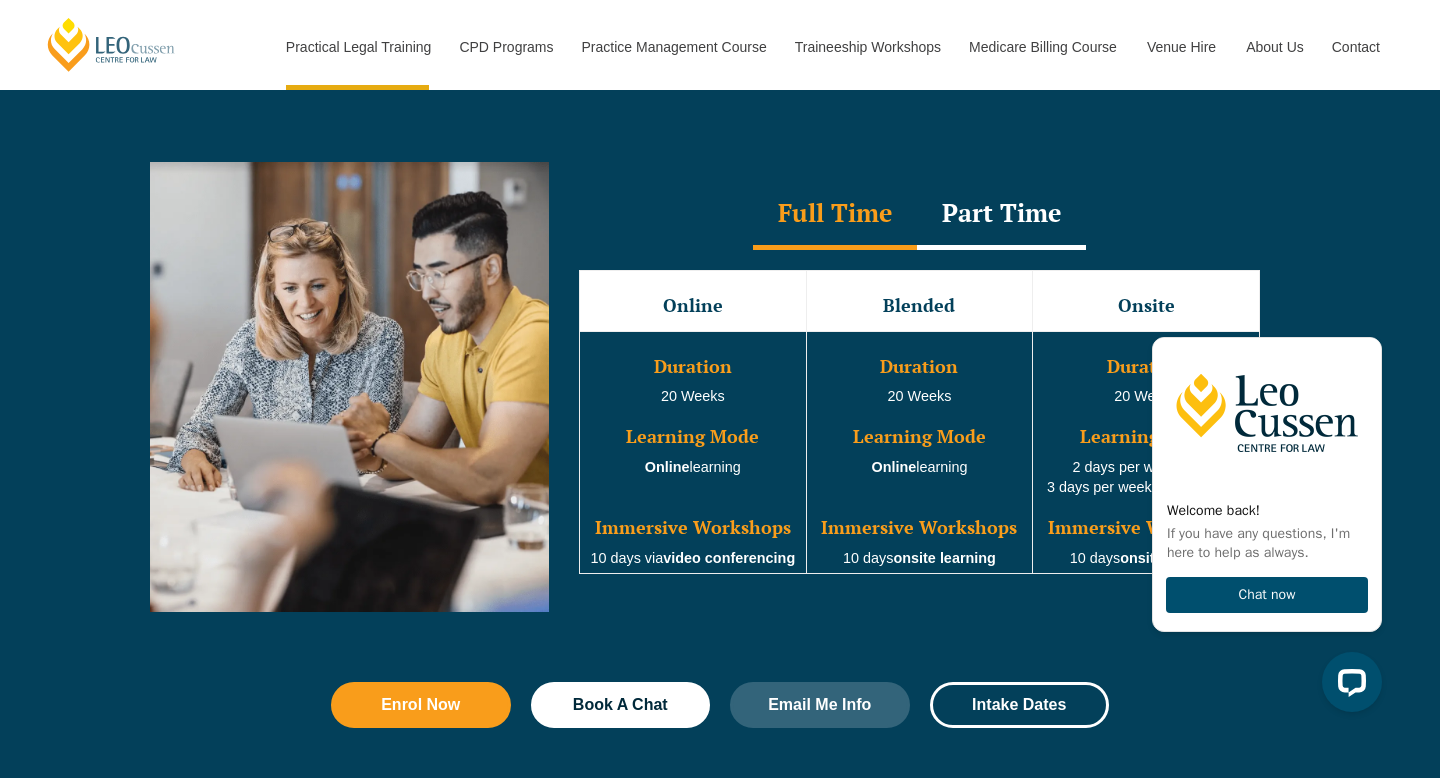 click on "Part Time" at bounding box center [1001, 215] 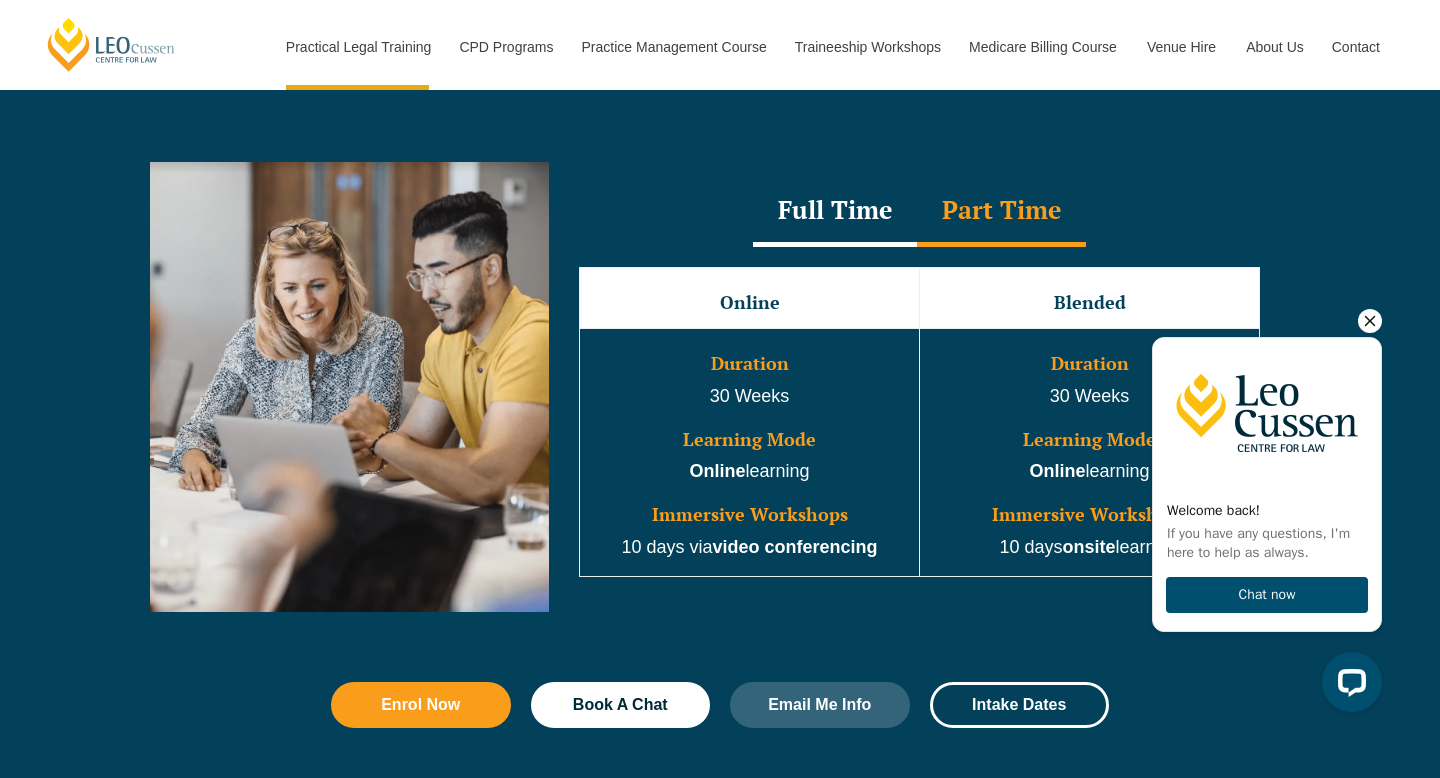 click 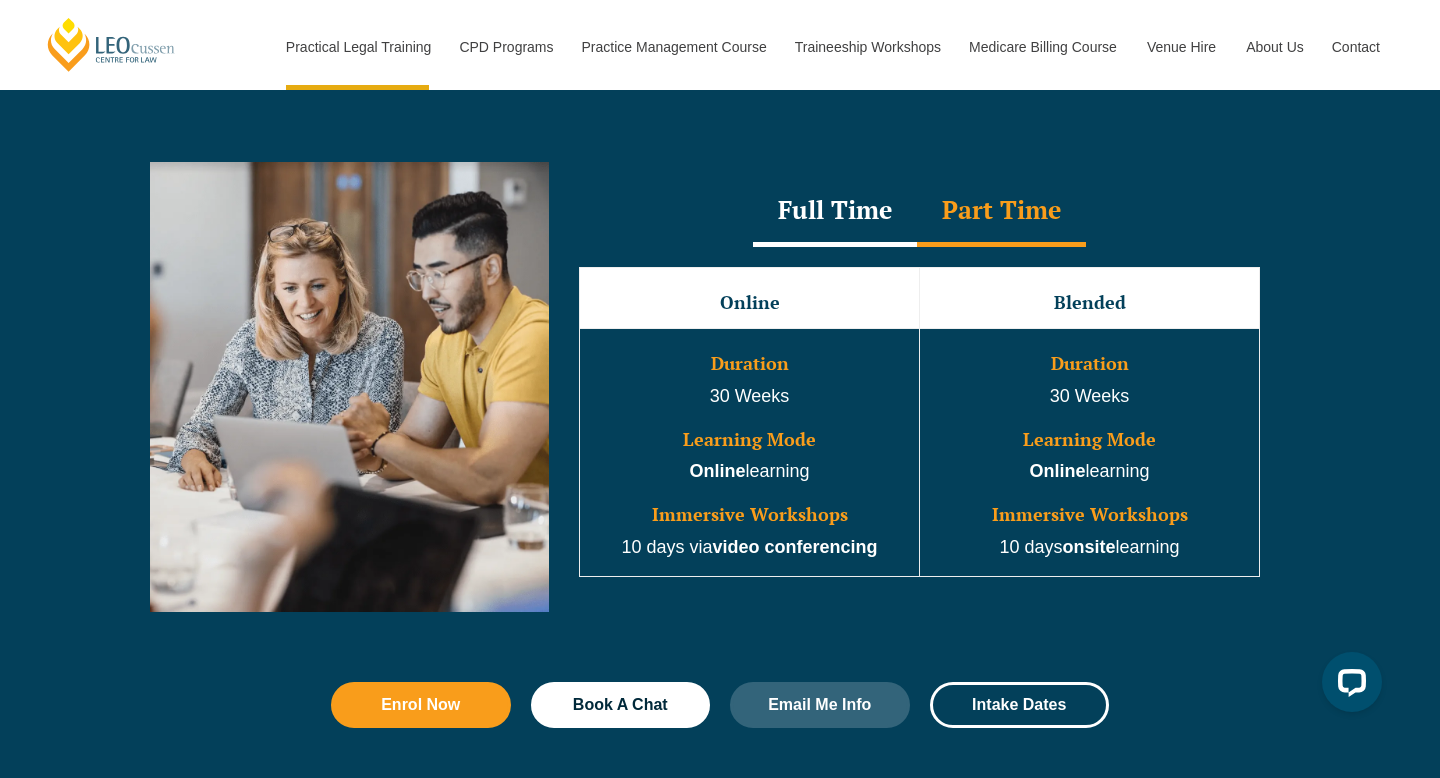 click on "Full Time" at bounding box center (835, 212) 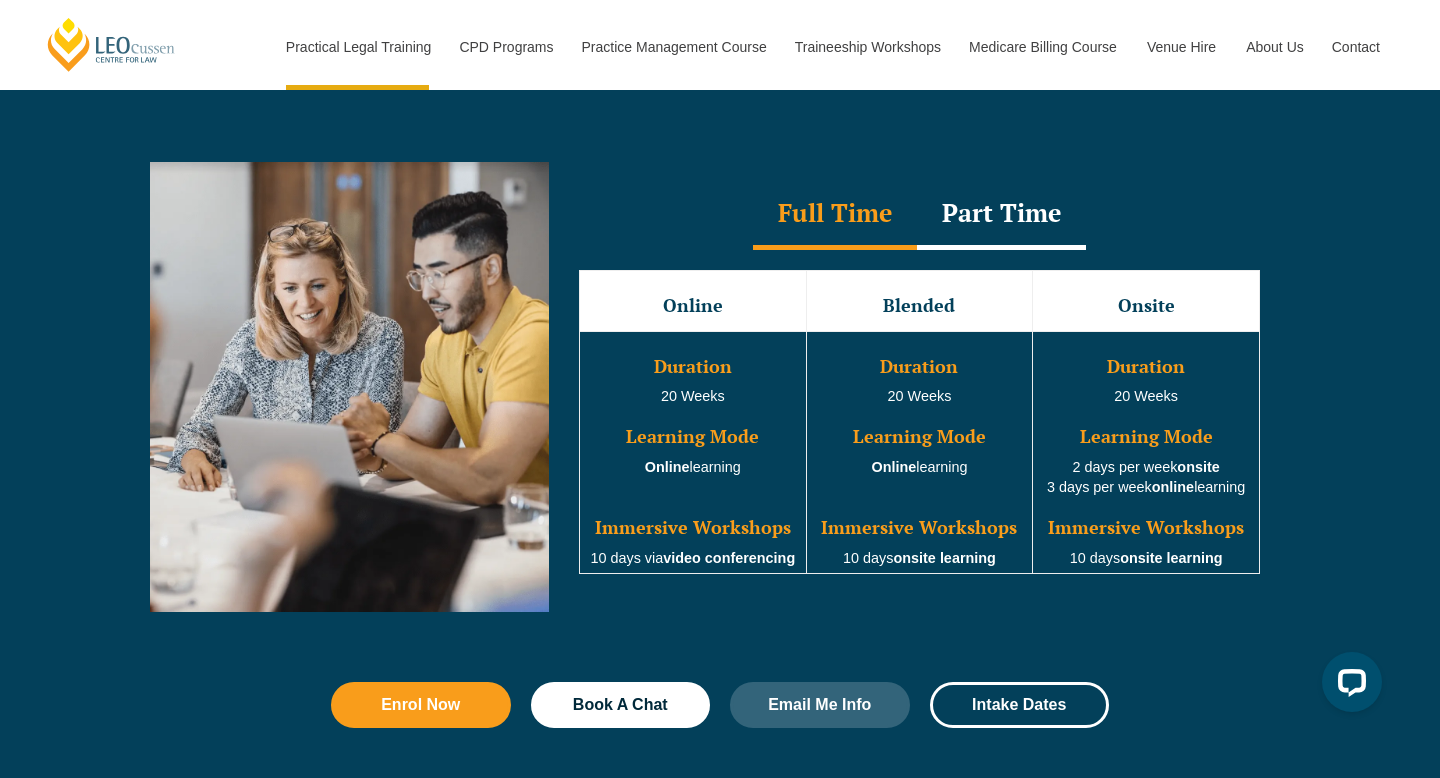 click on "Part Time" at bounding box center [1001, 215] 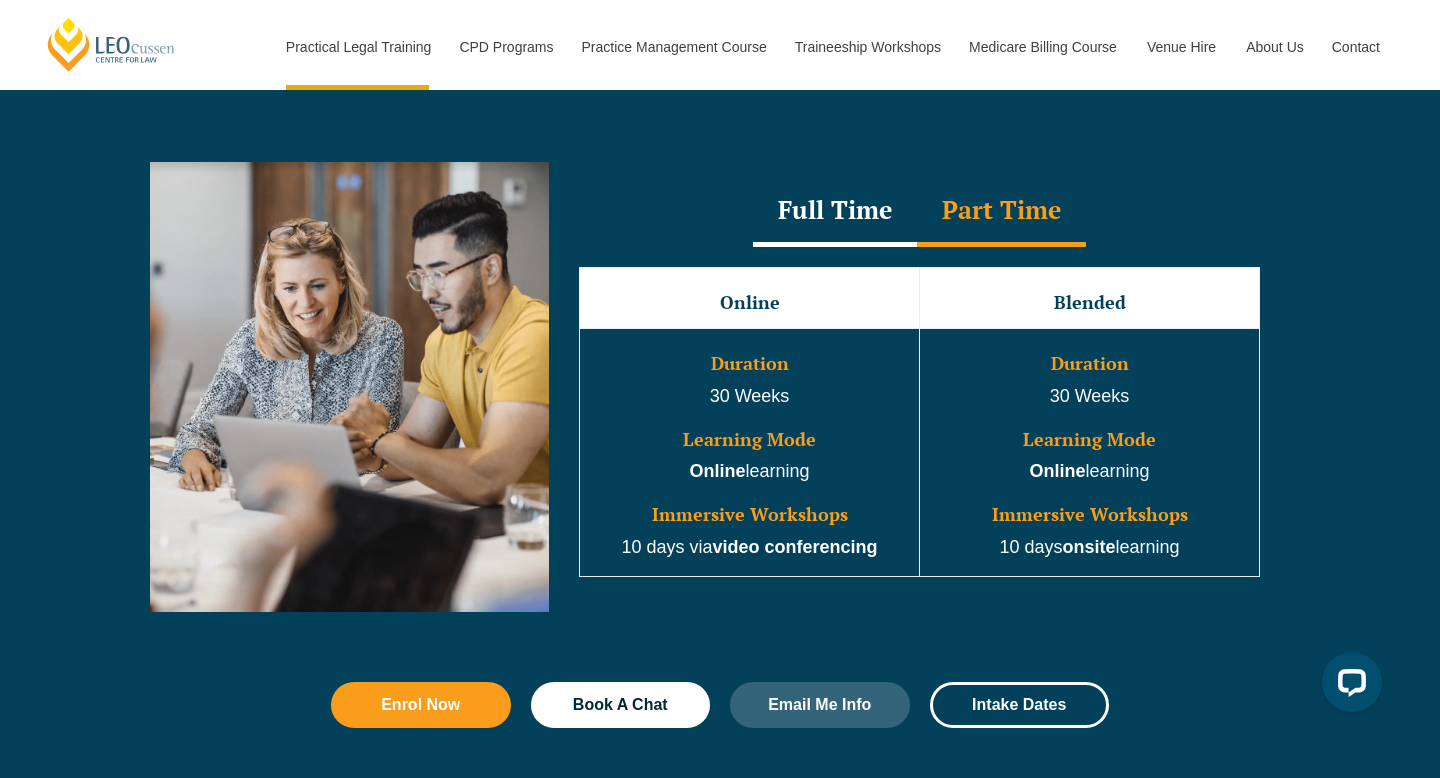 click on "Full Time" at bounding box center [835, 212] 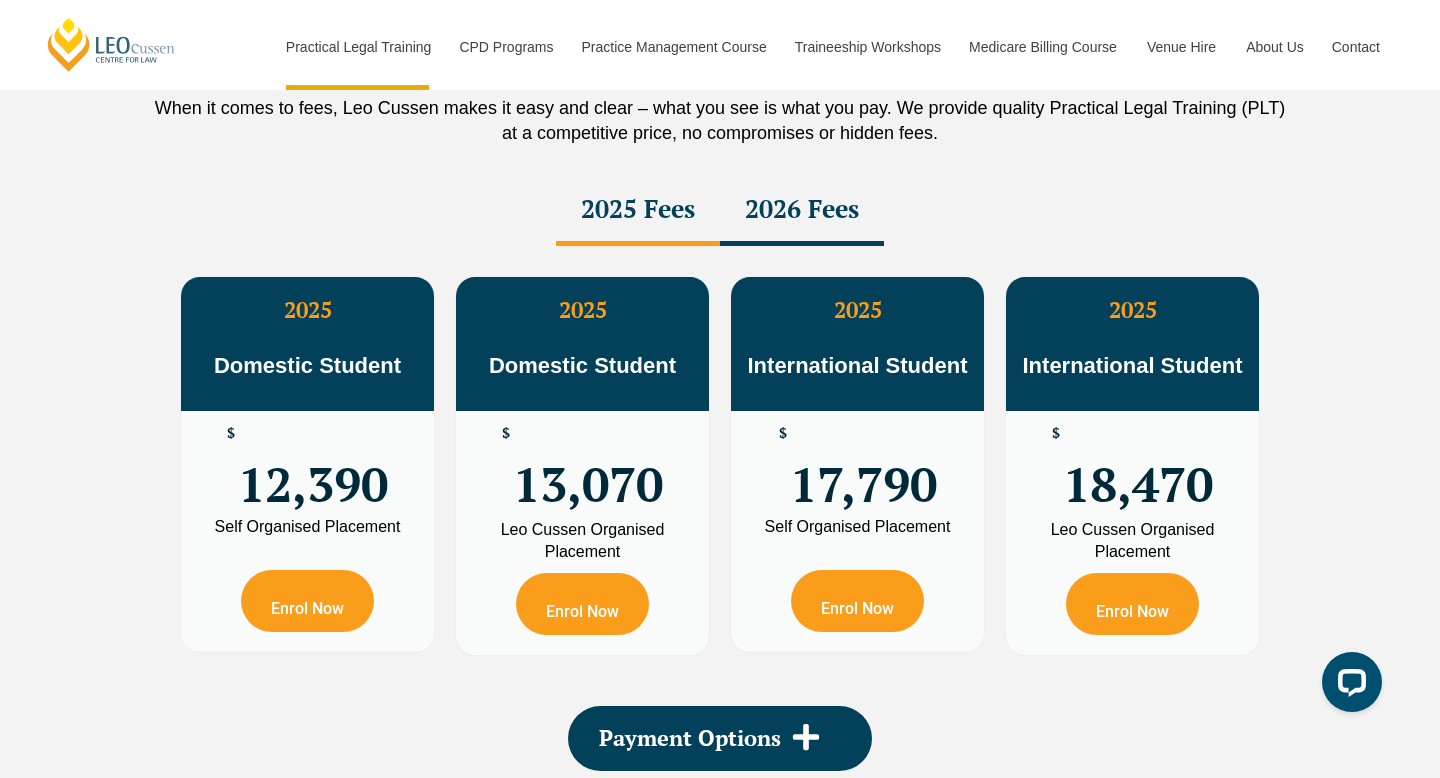 scroll, scrollTop: 3604, scrollLeft: 0, axis: vertical 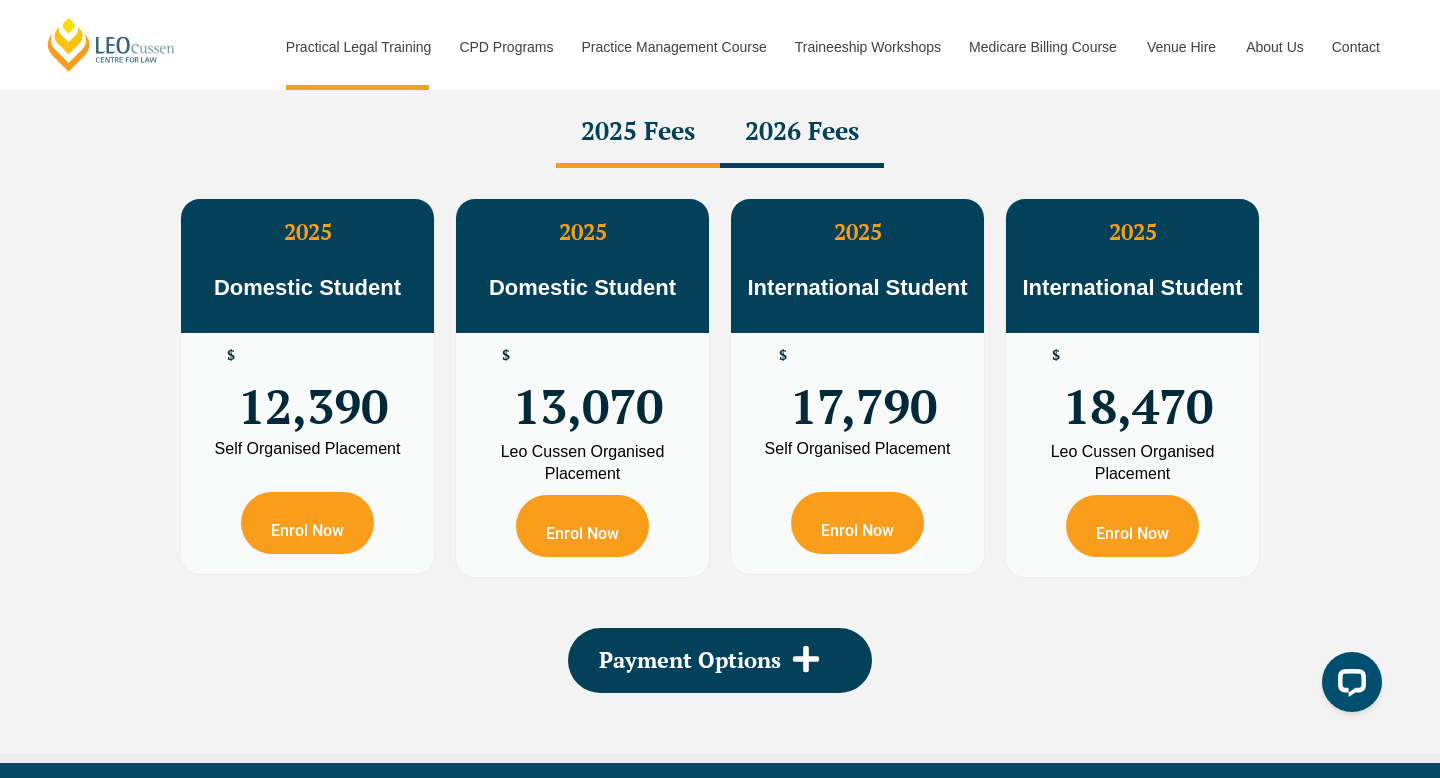 click on "2026 Fees" at bounding box center [802, 133] 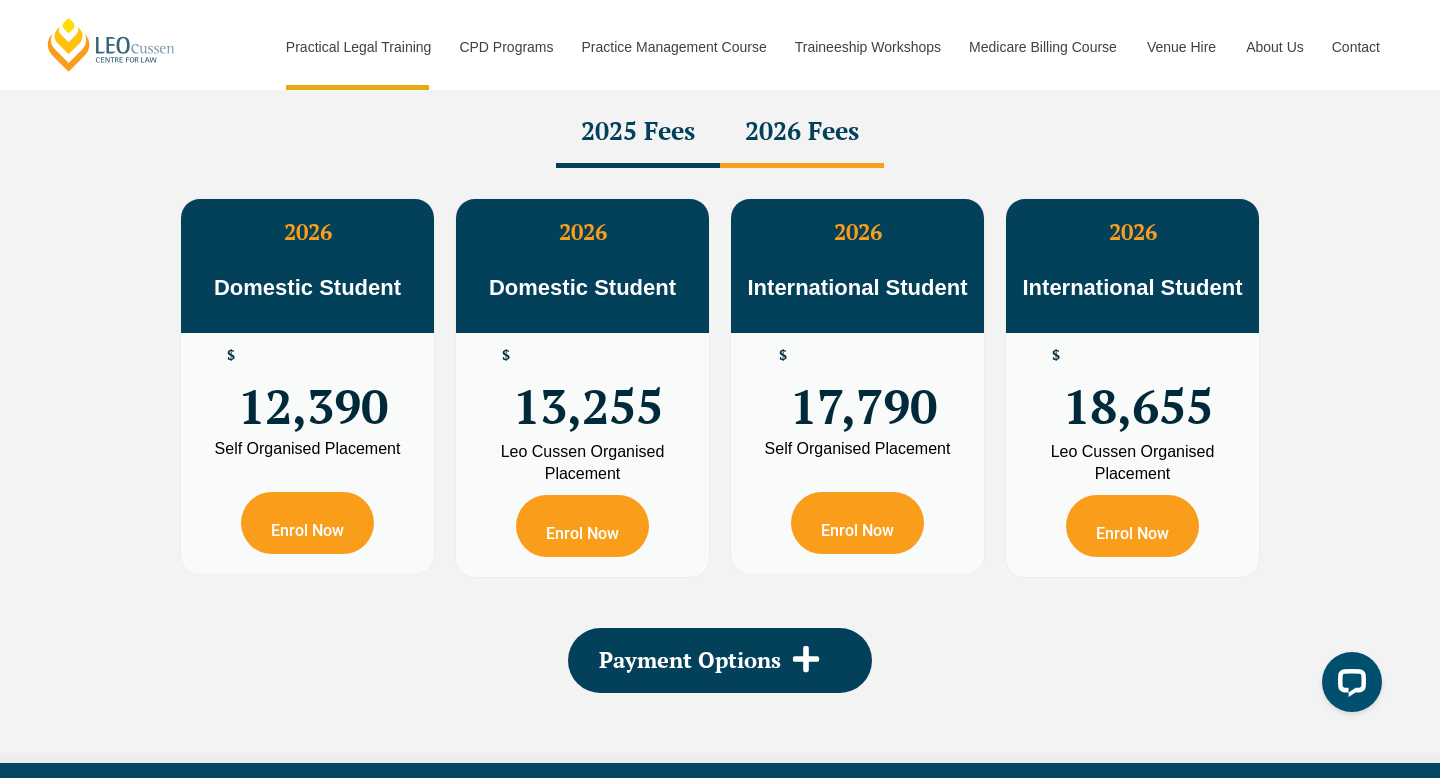 click on "2025 Fees" at bounding box center (638, 133) 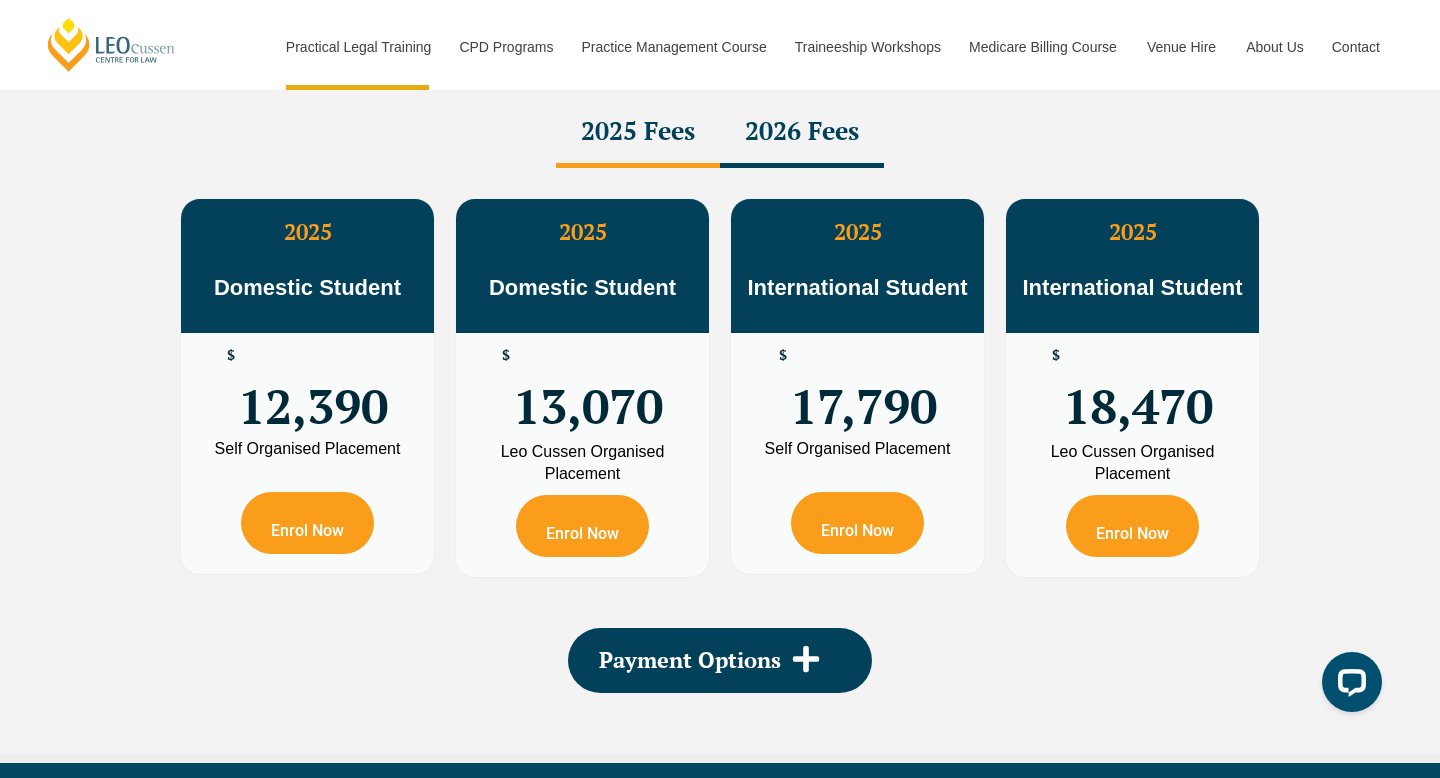 click on "2026 Fees" at bounding box center (802, 133) 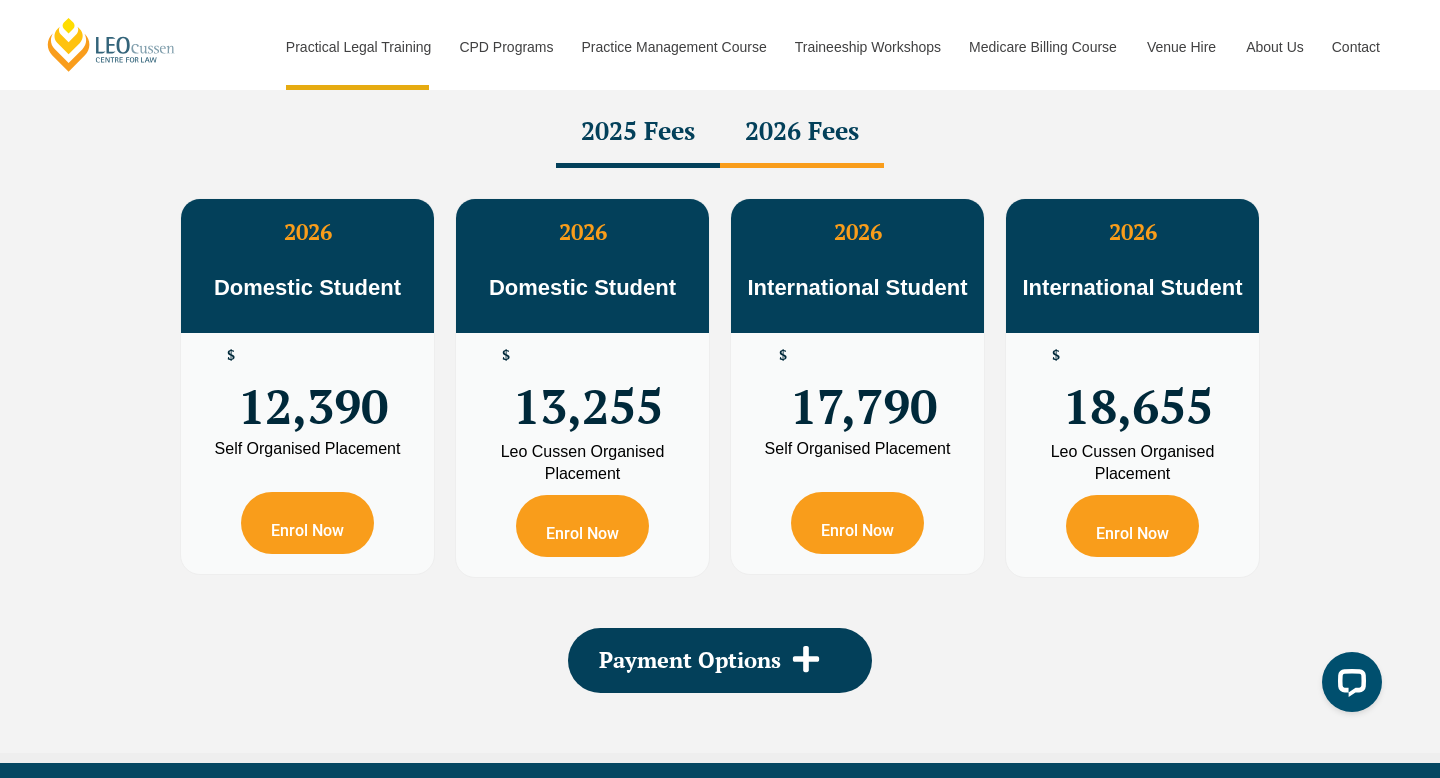 click on "2025 Fees" at bounding box center [638, 133] 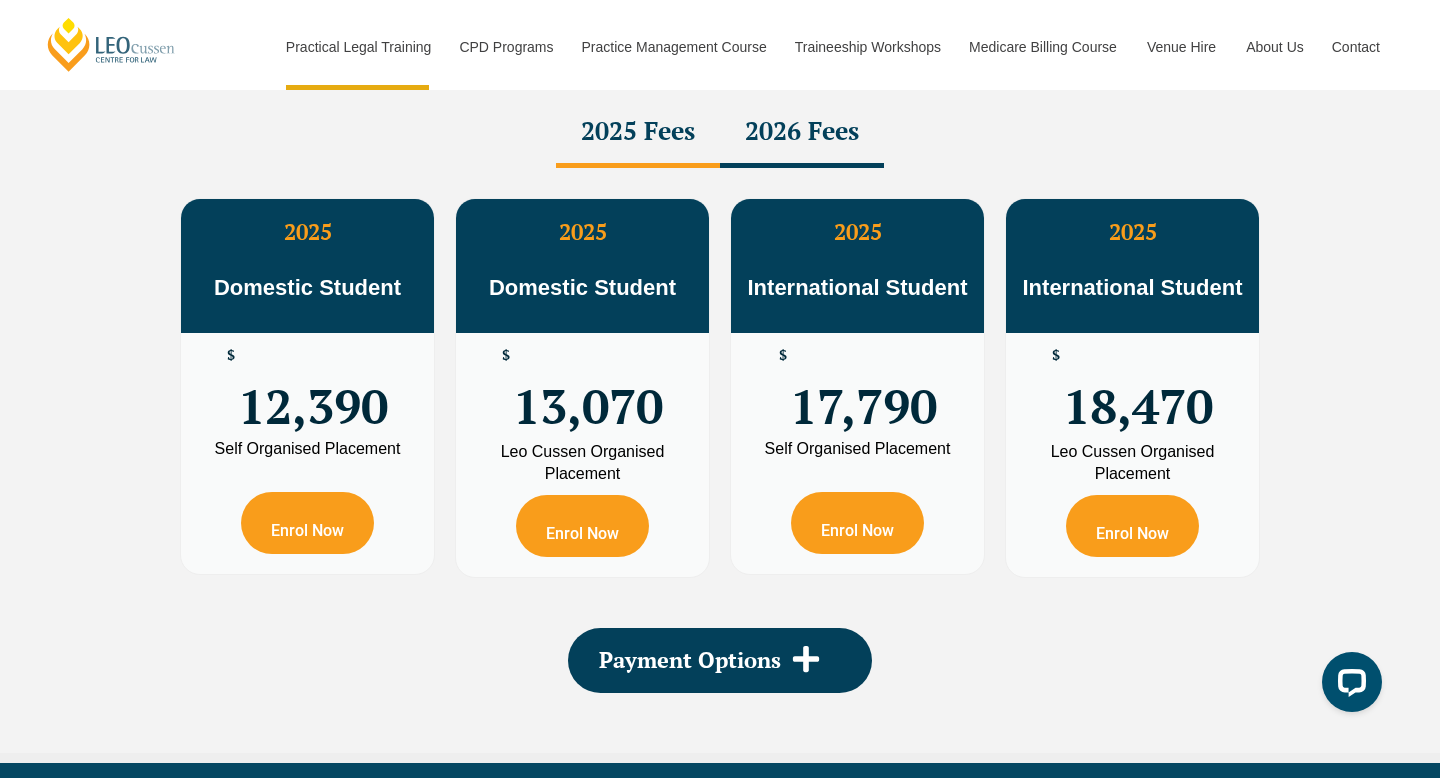 click on "2026 Fees" at bounding box center [802, 133] 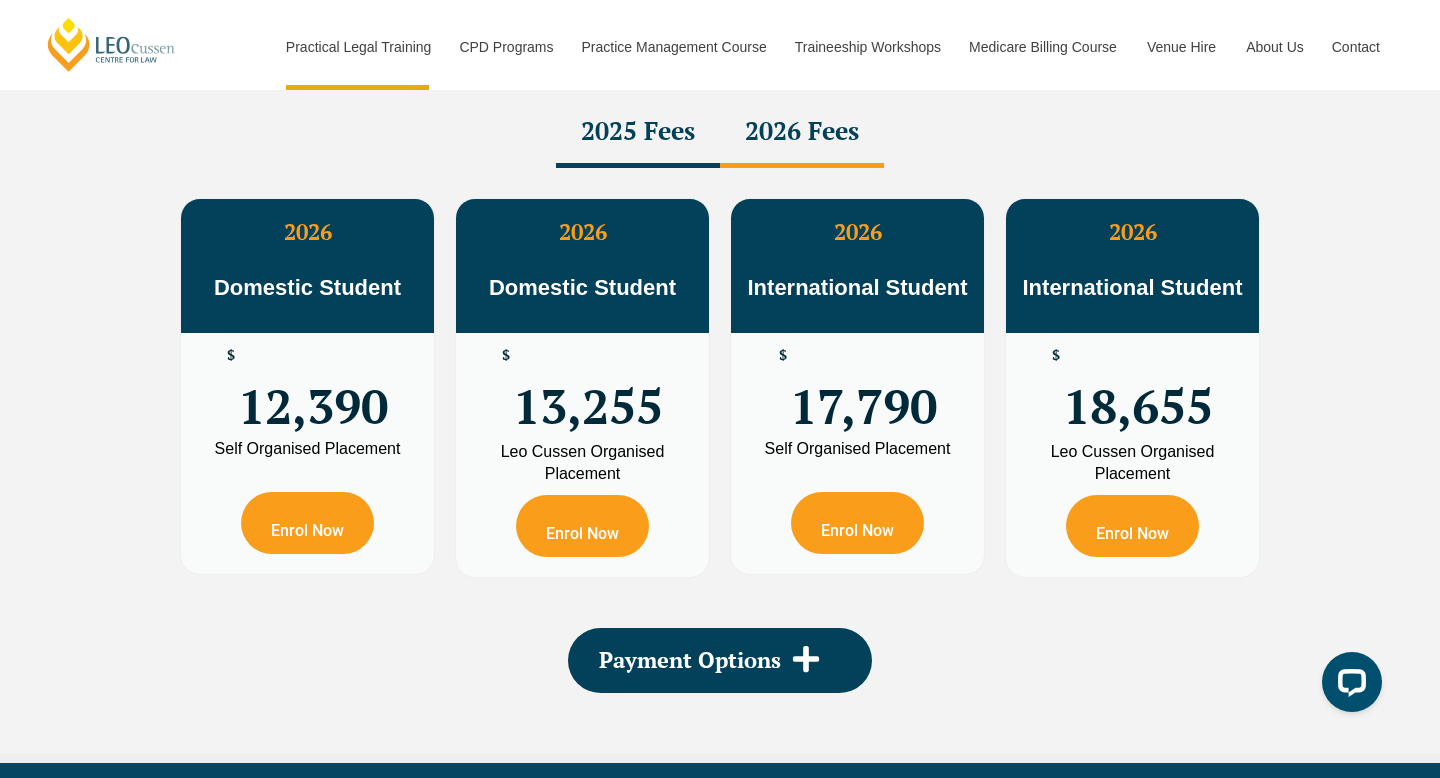 click on "2025 Fees" at bounding box center (638, 133) 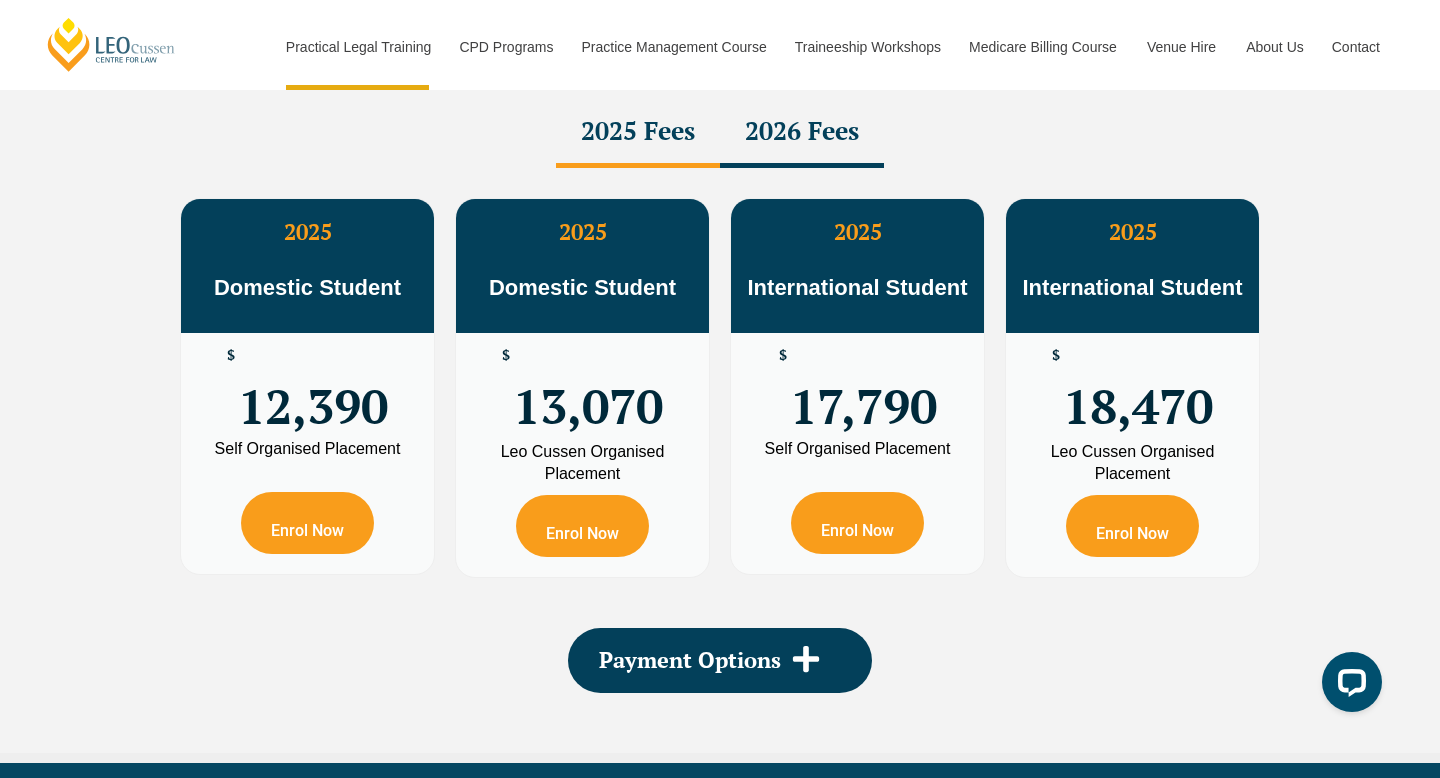 click on "2026 Fees" at bounding box center (802, 133) 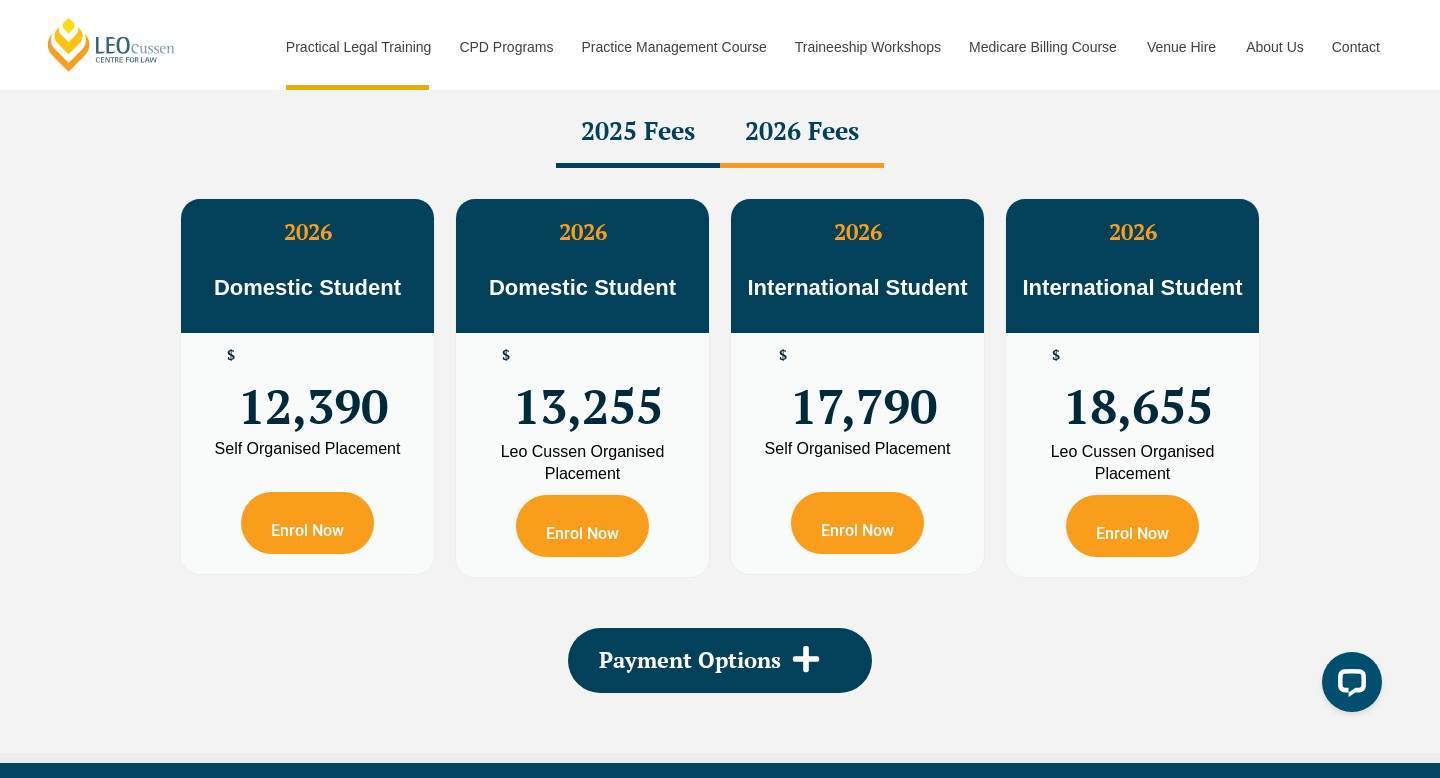 click on "2025 Fees" at bounding box center (638, 133) 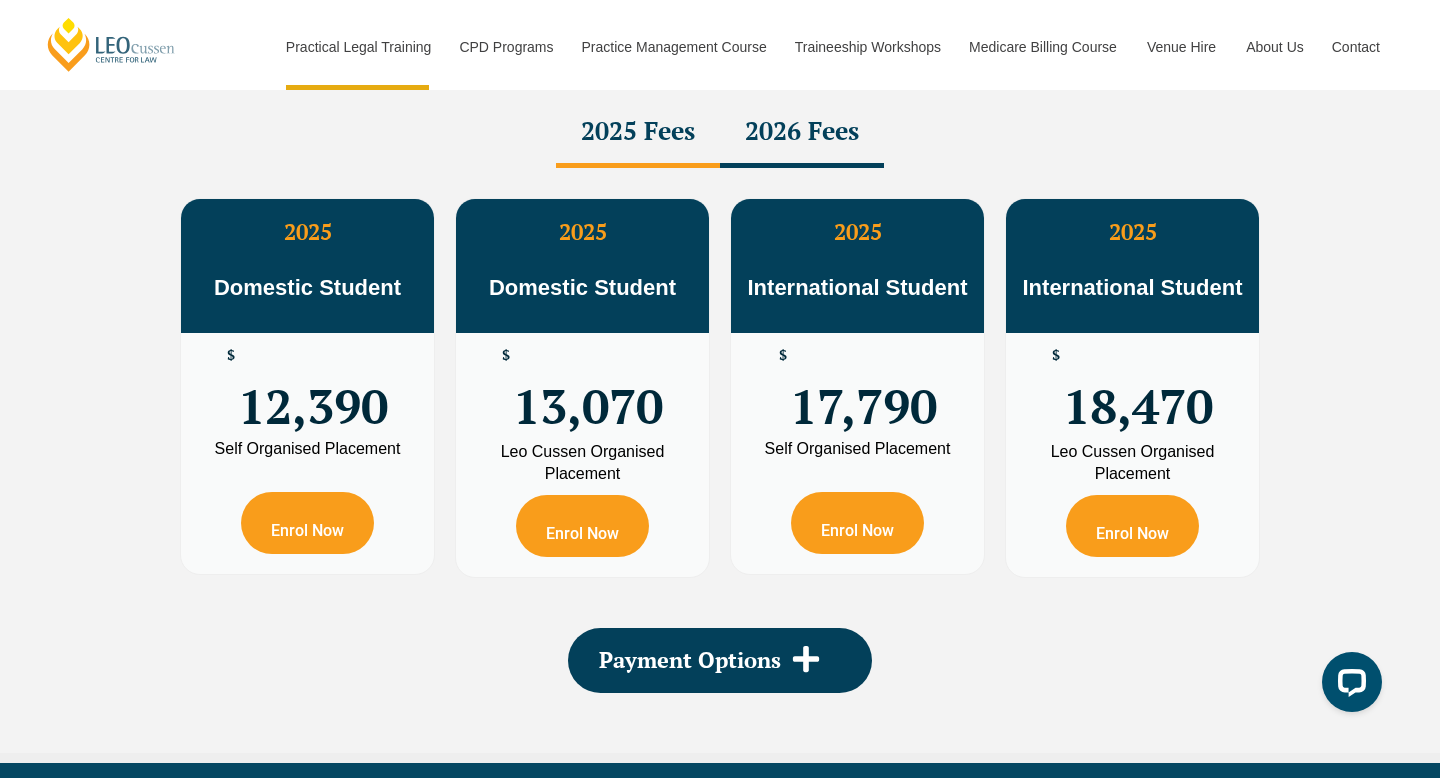 click on "2026 Fees" at bounding box center [802, 133] 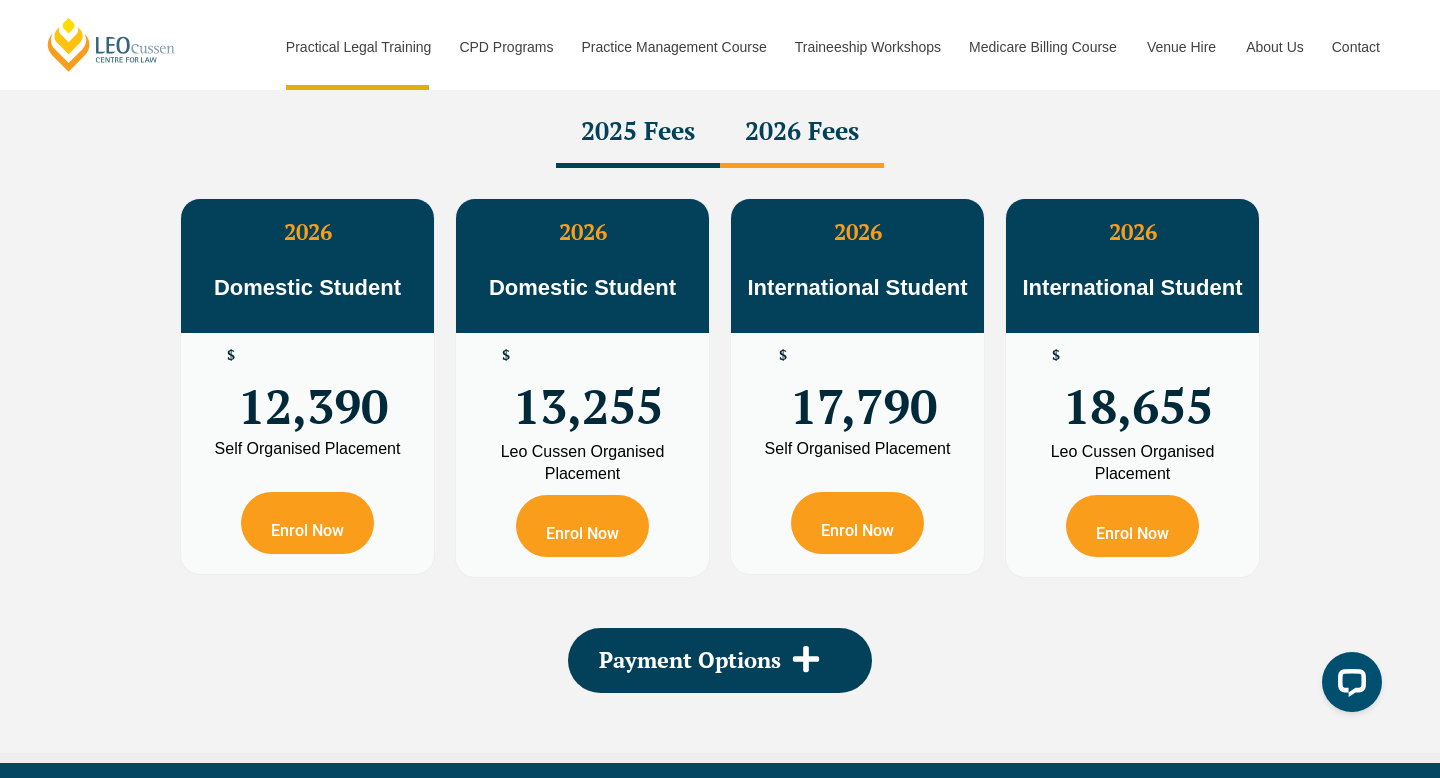 click on "2025 Fees" at bounding box center (638, 133) 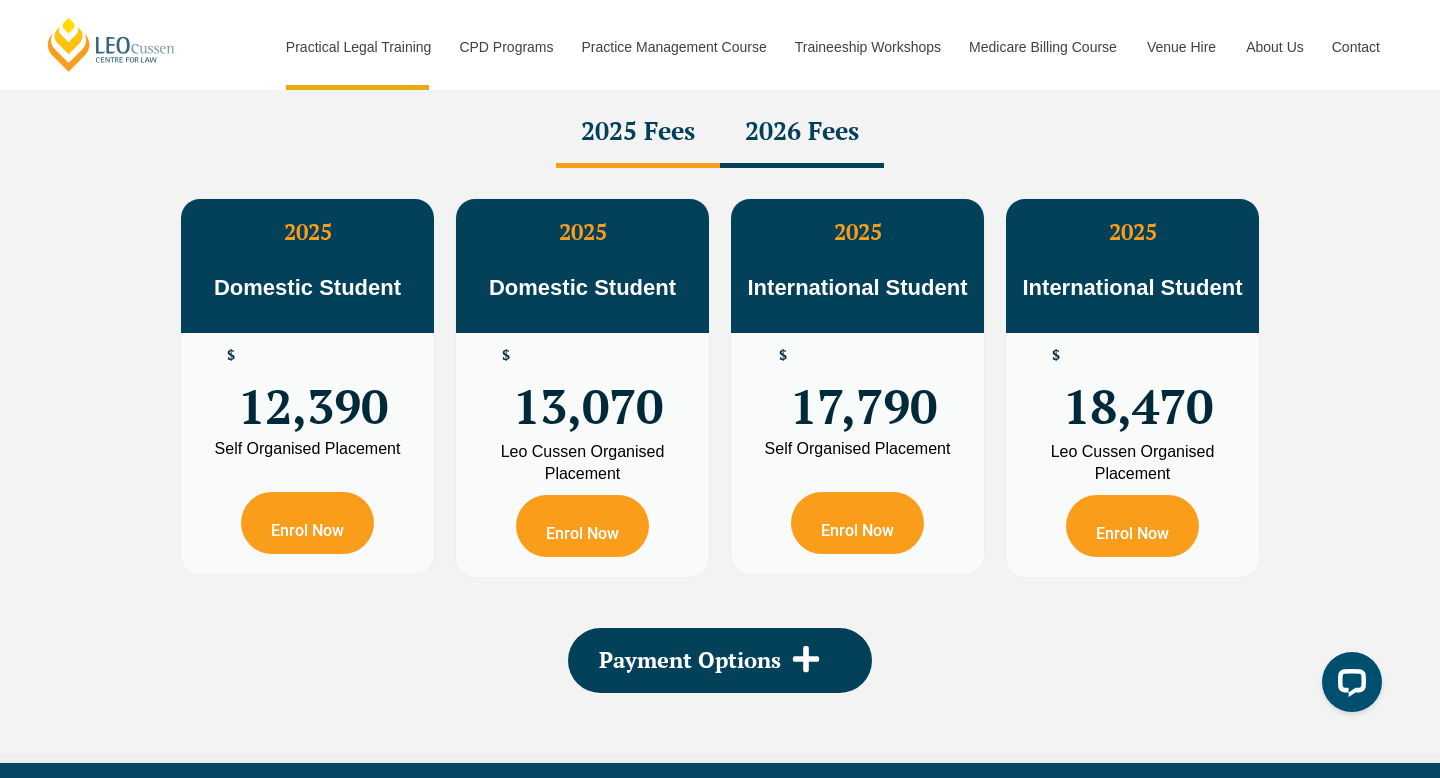 click on "2026 Fees" at bounding box center [802, 133] 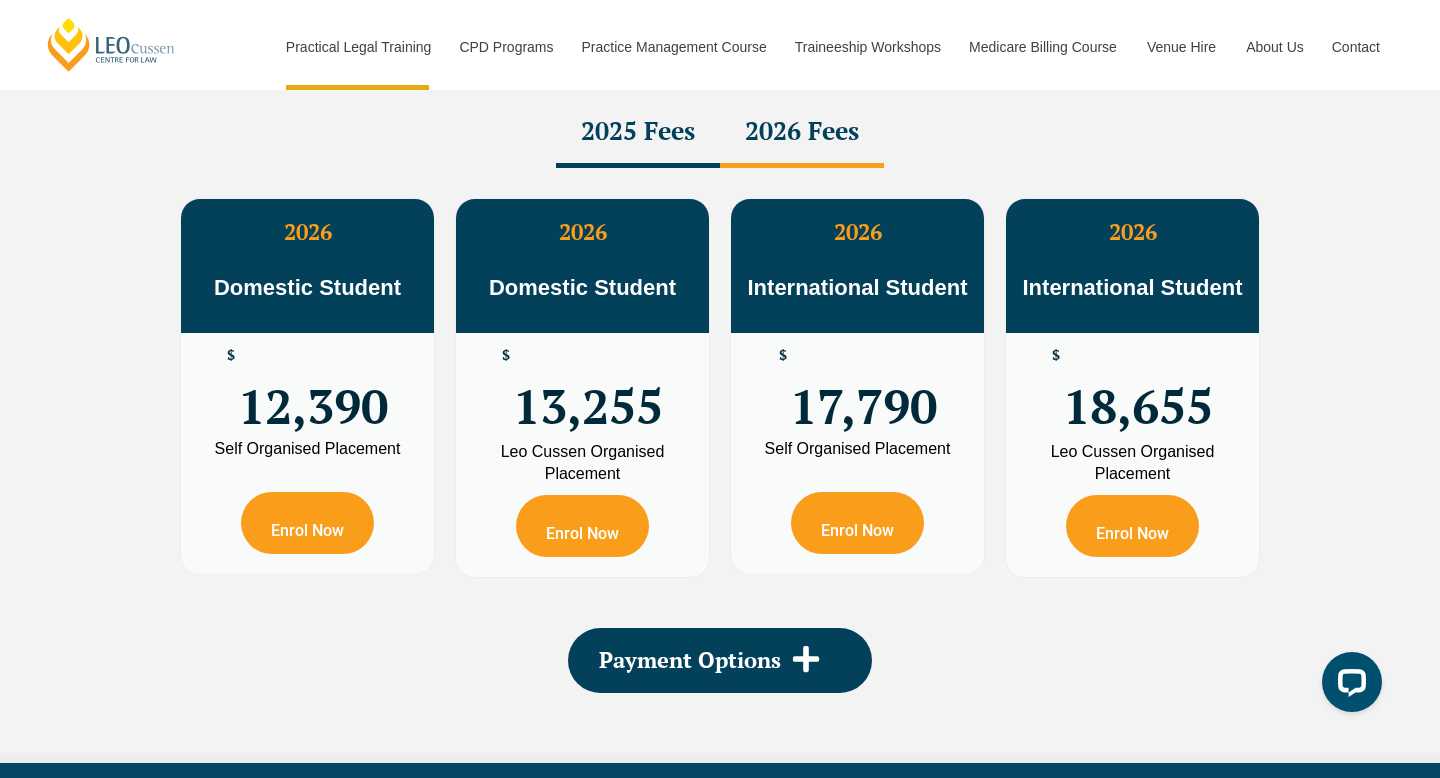 click on "2025 Fees" at bounding box center [638, 133] 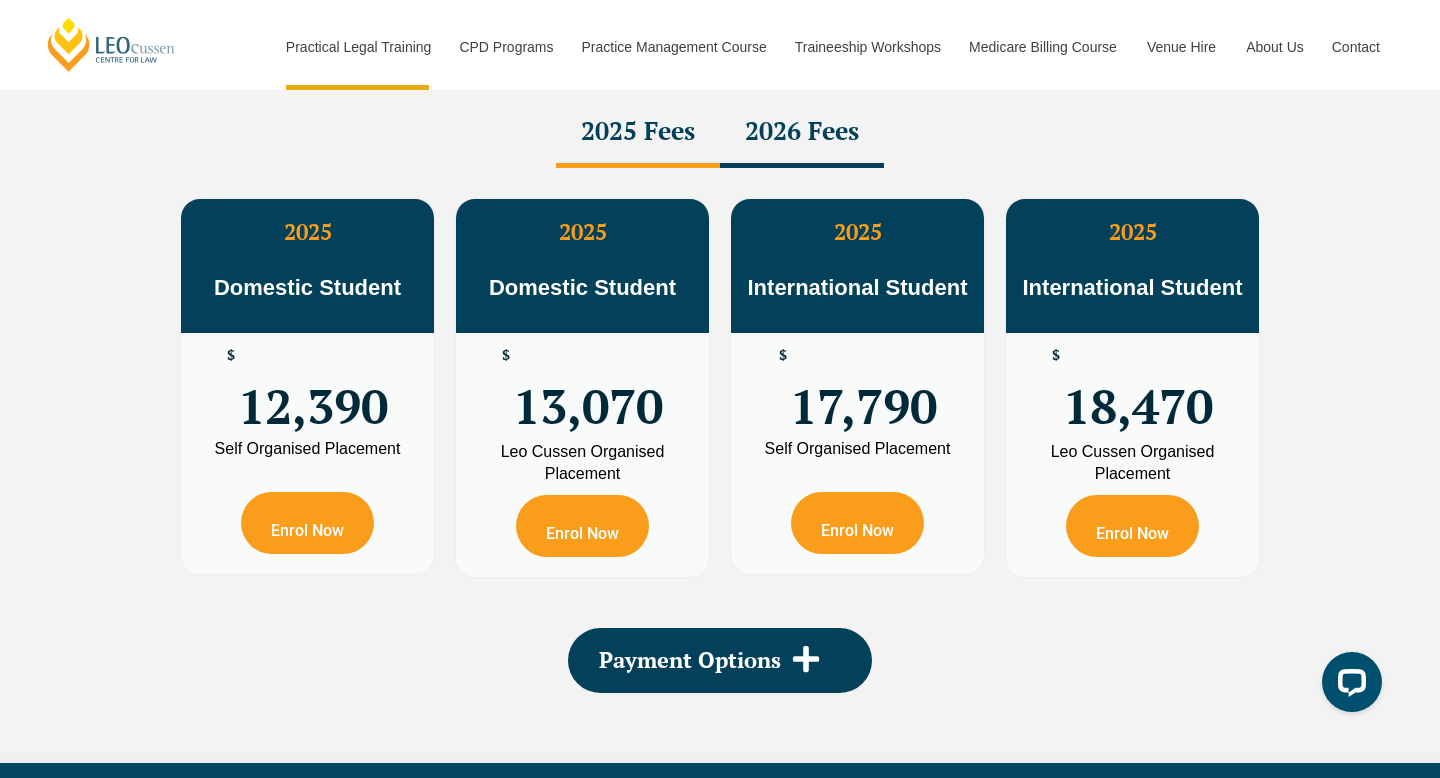 click on "2026 Fees" at bounding box center (802, 133) 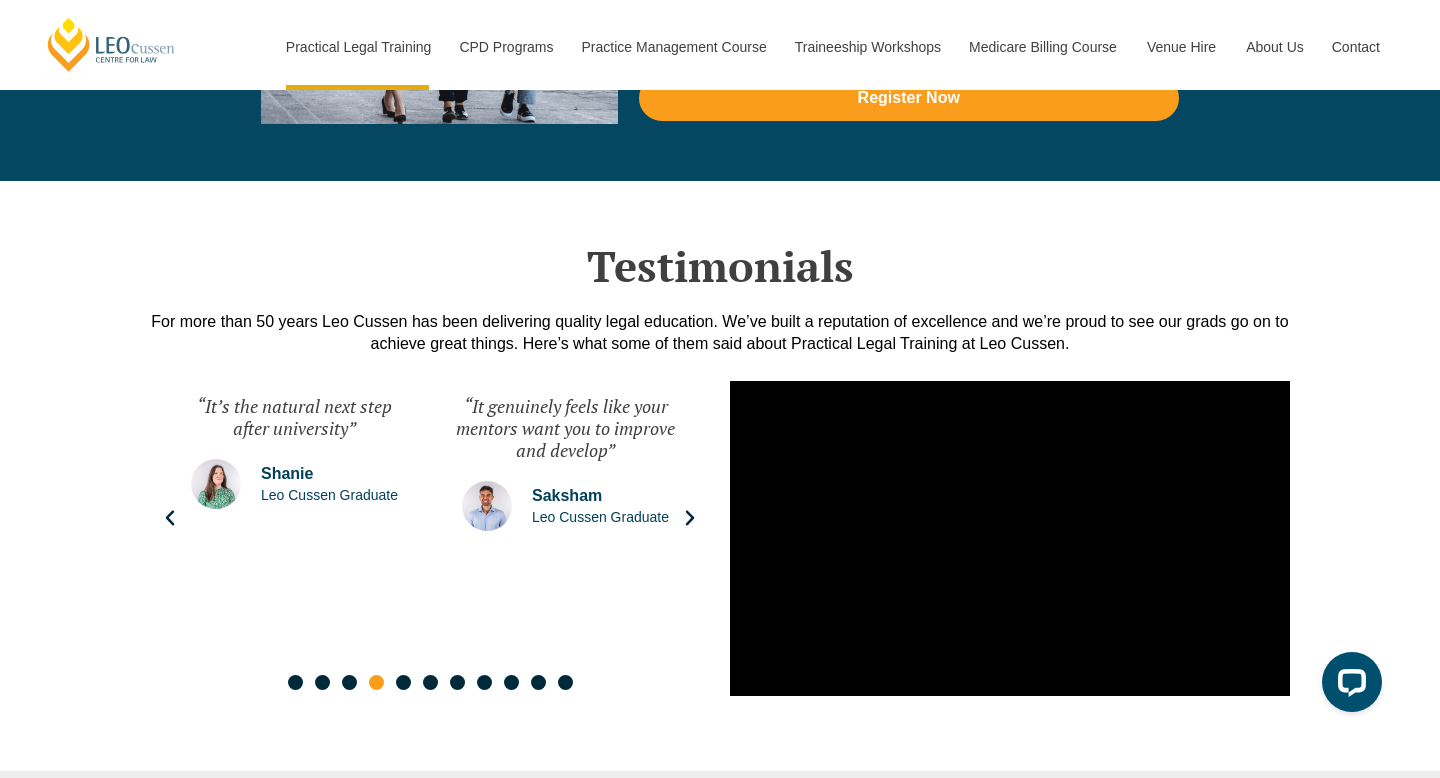 scroll, scrollTop: 4670, scrollLeft: 0, axis: vertical 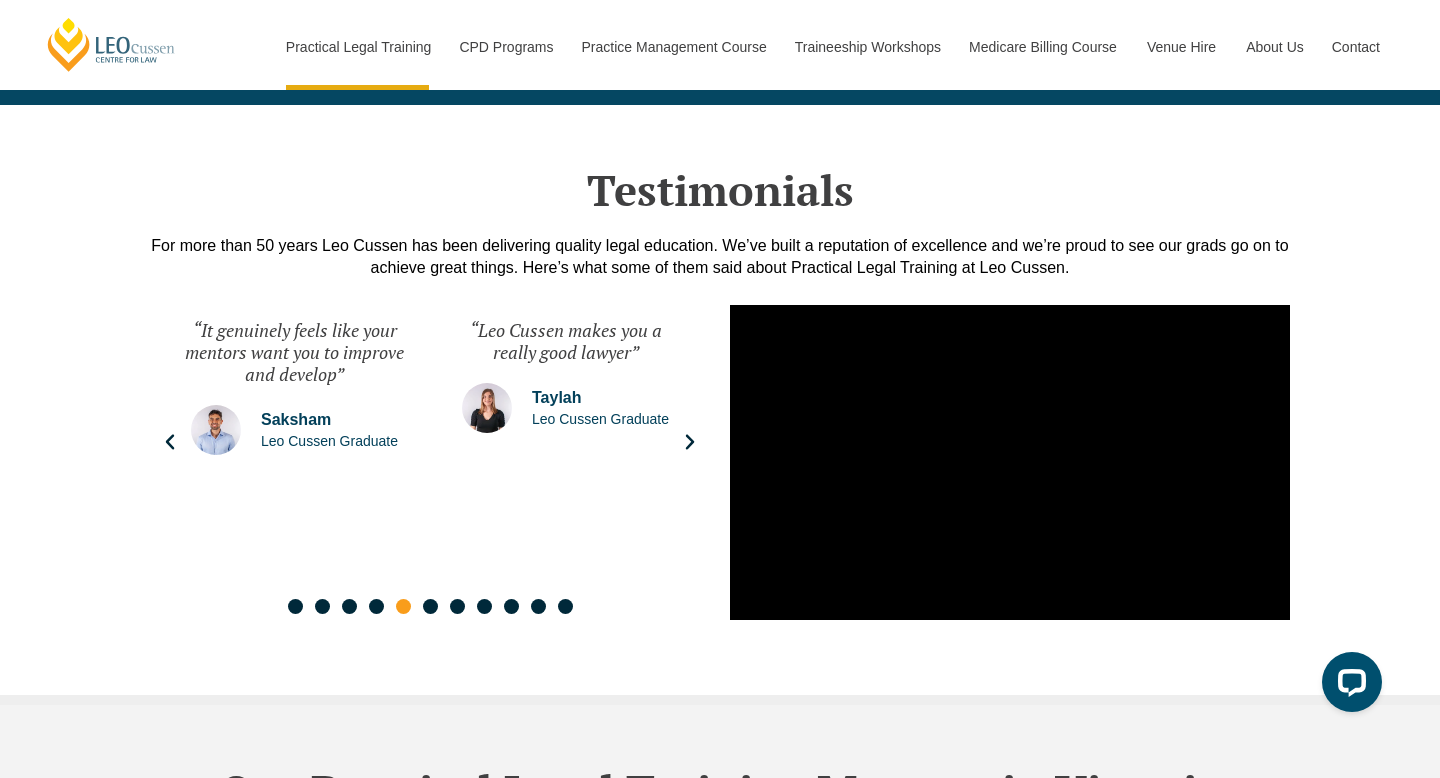 click on "“Leo Cussen makes you a really good lawyer”              Taylah Leo Cussen Graduate" at bounding box center [565, 442] 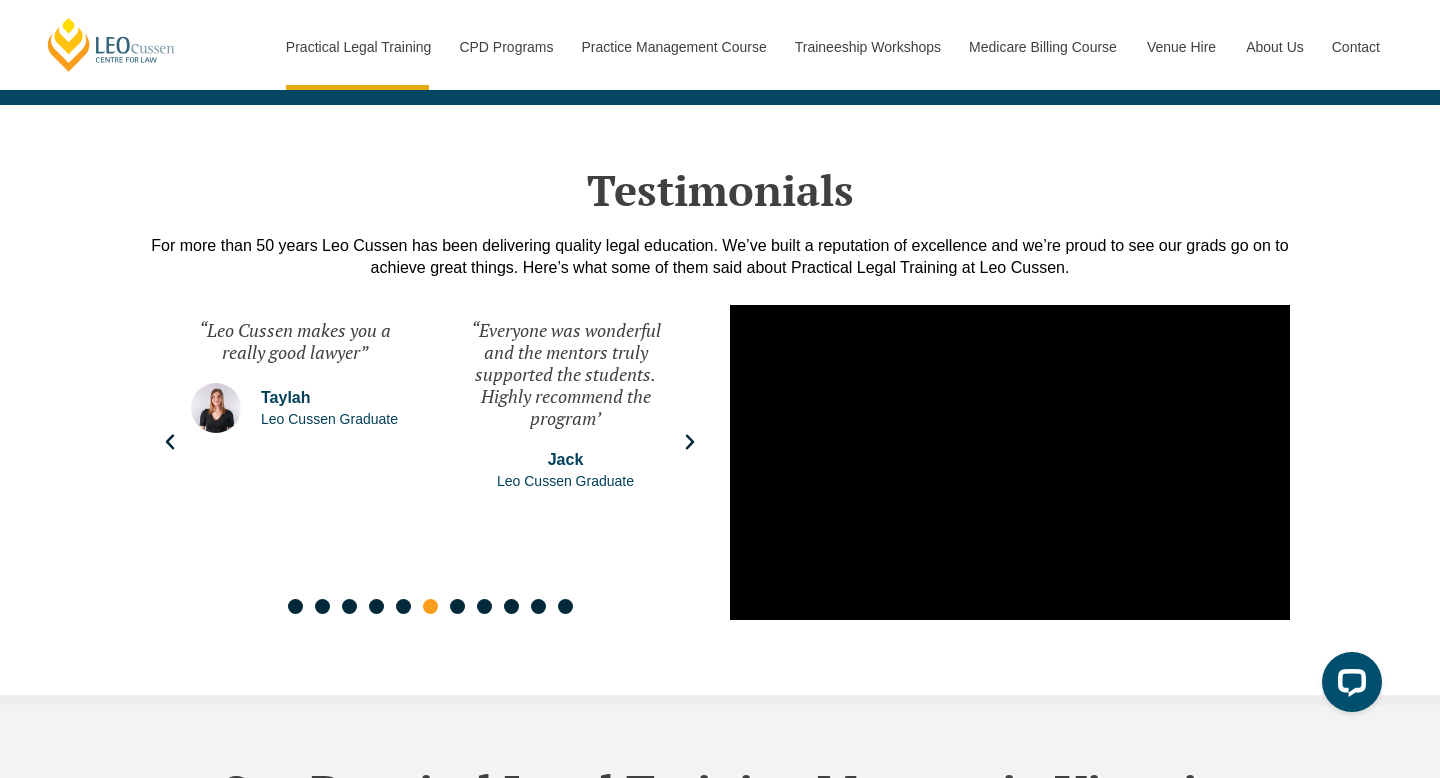 click on "“Everyone was wonderful and the mentors truly supported the students. Highly recommend the program’        Jack Leo Cussen Graduate" at bounding box center (565, 442) 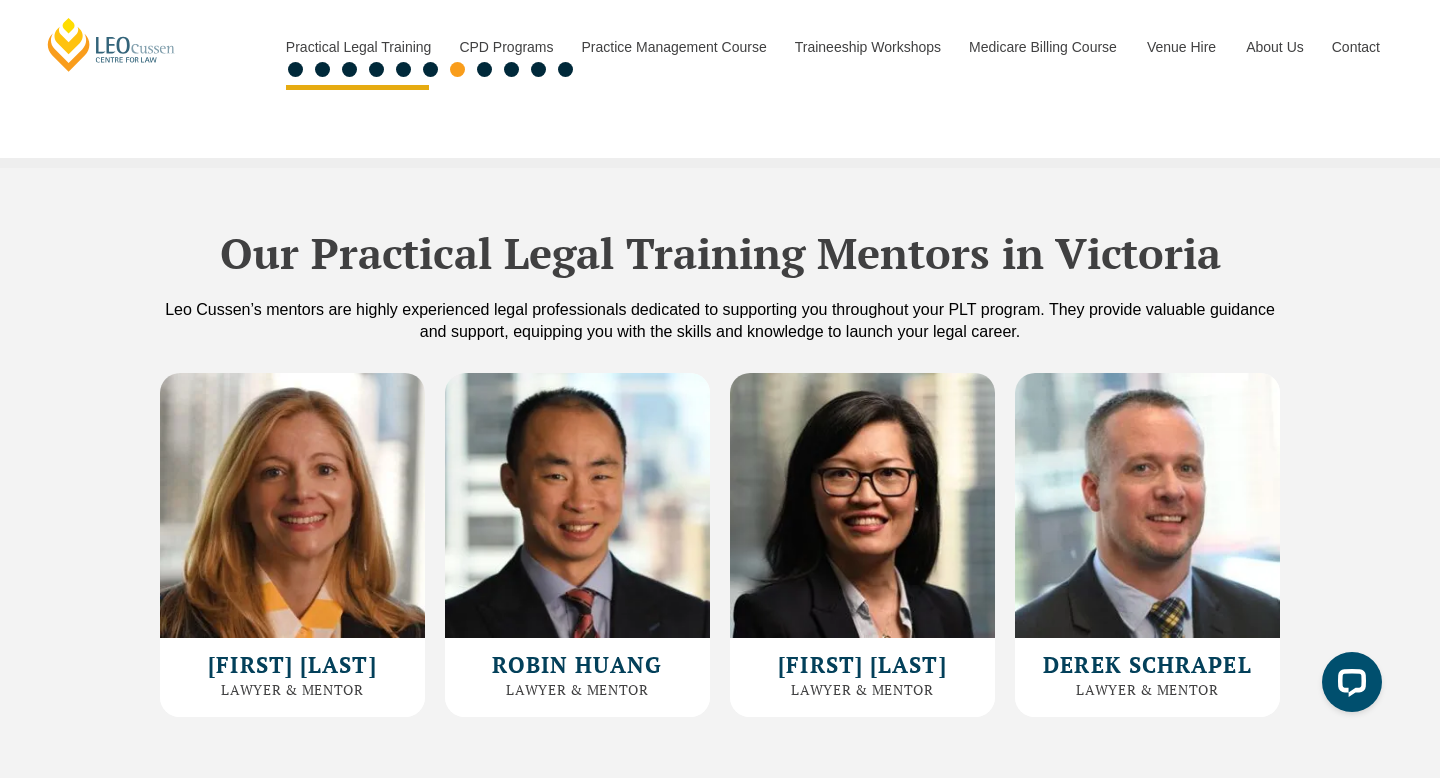 scroll, scrollTop: 5257, scrollLeft: 0, axis: vertical 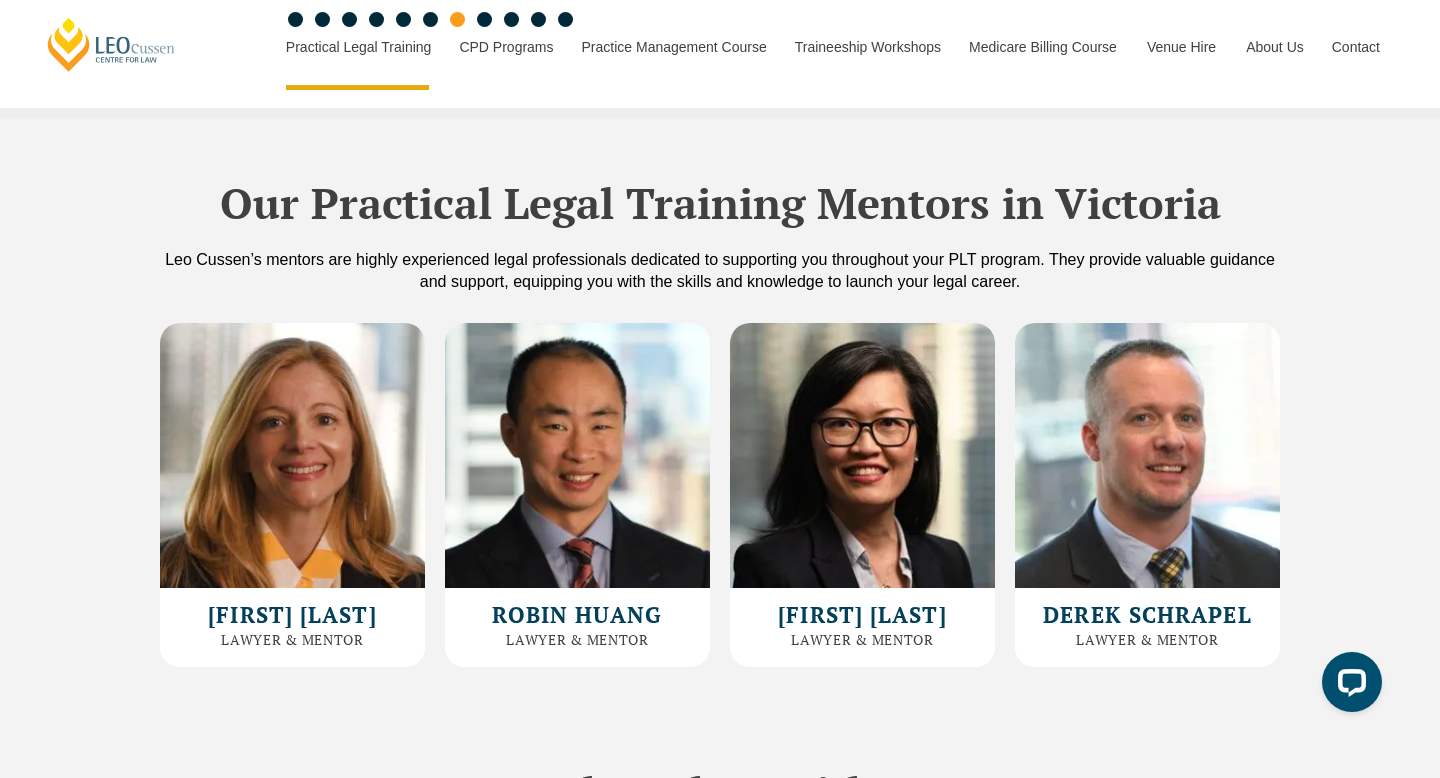 click on "J.D, BDSc, GradCert (Arts), Cert IV TAE Australian Legal Practitioner       Emma Ladakis Lawyer & Mentor   J.D, BDSc, GradCert (Arts), Cert IV TAE Australian Legal Practitioner                             BSc, JD, GDLP, Australian Legal Practitioner       Robin Huang Lawyer & Mentor   BSc, JD, GDLP, Australian Legal Practitioner                             LLB, LLM, PgDip, GDLP Australian Legal Practitioner       Yvonne Lye Lawyer & Mentor   LLB, LLM, PgDip, GDLP Australian Legal Practitioner                             LLB, BSc, GDipArts(Crim) Australian Legal Practitioner       Derek Schrapel Lawyer & Mentor   LLB, BSc, GDipArts(Crim) Australian Legal Practitioner" at bounding box center [720, 495] 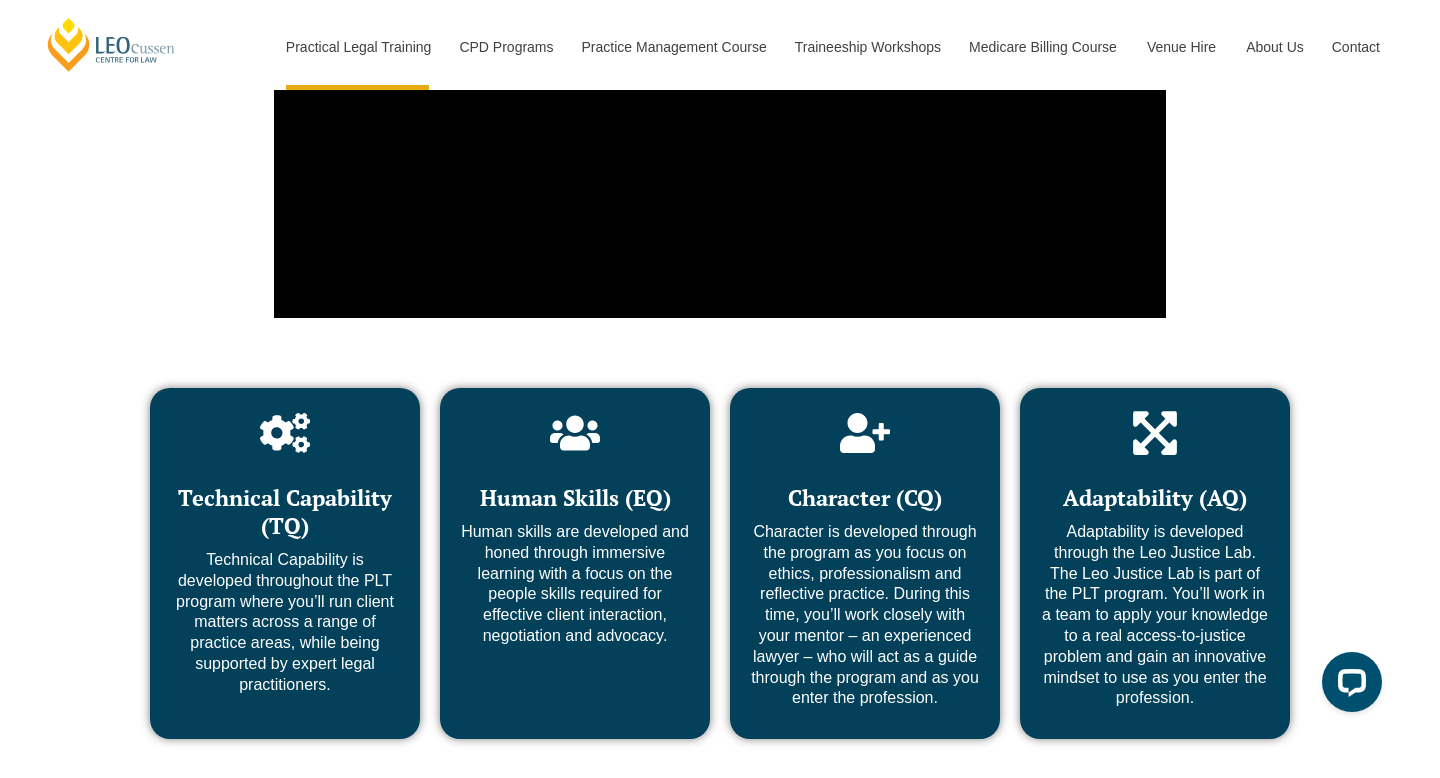 scroll, scrollTop: 7346, scrollLeft: 0, axis: vertical 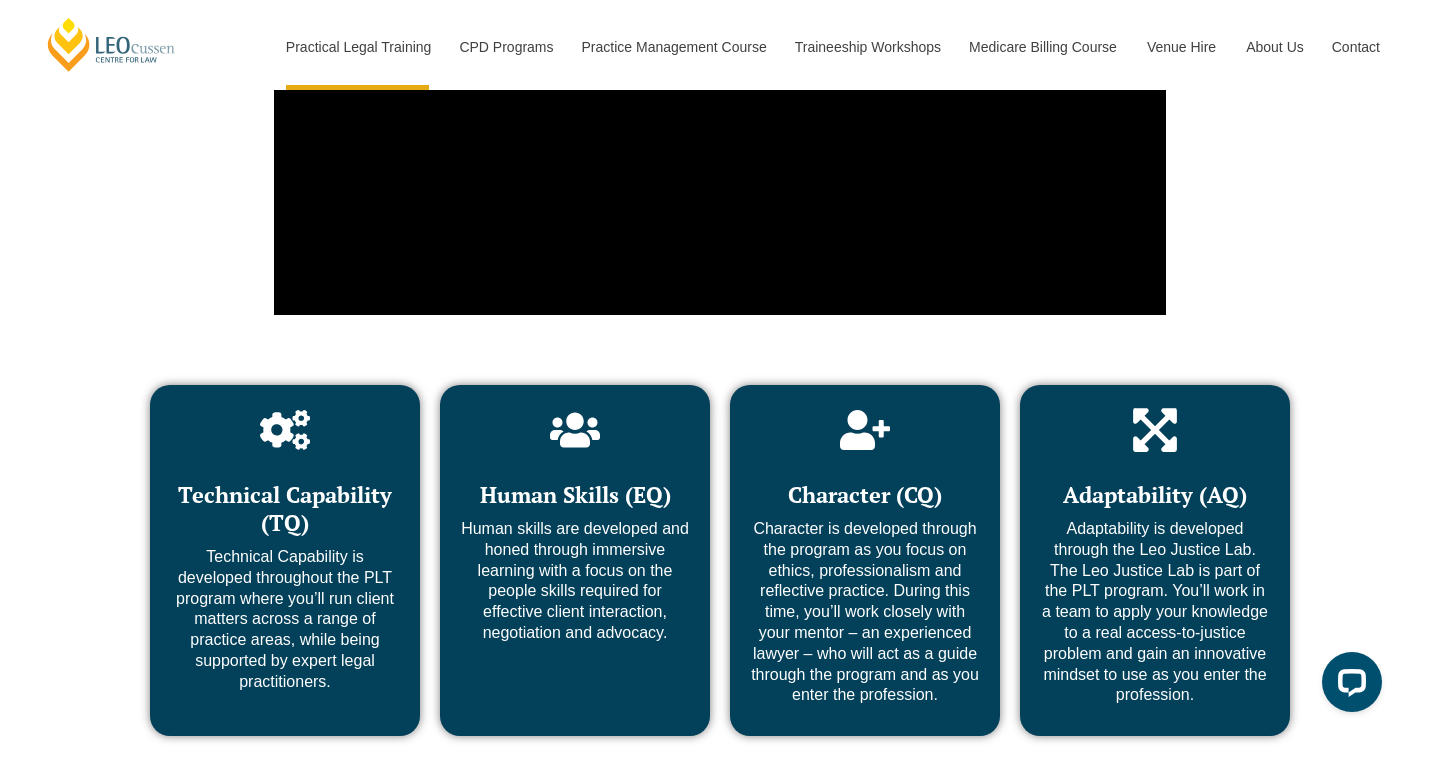 click on "Technical Capability (TQ)       Technical Capability is developed throughout the PLT program where you’ll run client matters across a range of practice areas, while being supported by expert legal practitioners.                                 Human Skills (EQ)       Human skills are developed and honed through immersive learning with a focus on the people skills required for effective client interaction, negotiation and advocacy.                                 Character (CQ)       Character is developed through the program as you focus on ethics, professionalism and reflective practice. During this time, you’ll work closely with your mentor – an experienced lawyer – who will act as a guide through the program and as you enter the profession.                                 Adaptability (AQ)      You’ll be taught methods and mindsets for innovation, which you’ll use as you enter the profession.                           Enrol Now                       Book A Chat" at bounding box center (720, 624) 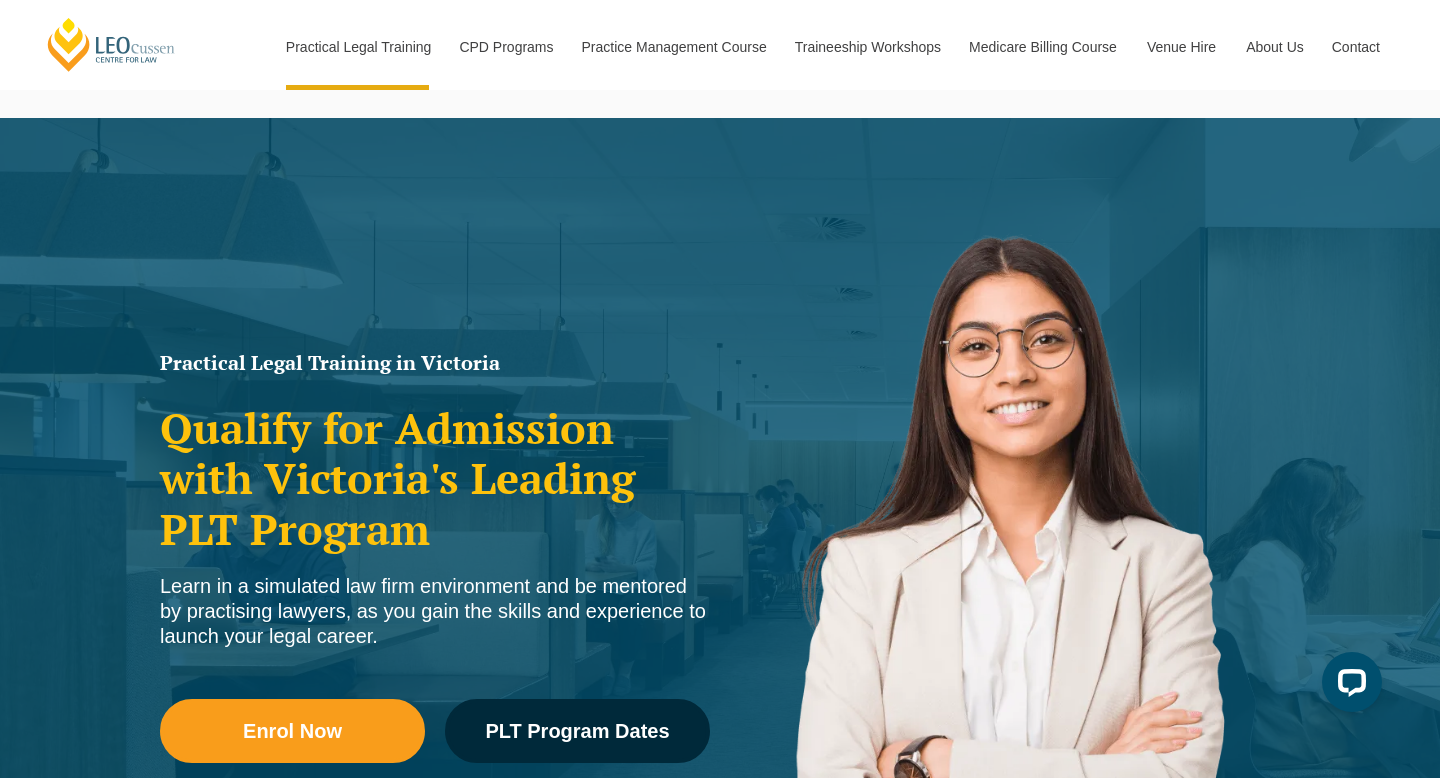 scroll, scrollTop: 0, scrollLeft: 0, axis: both 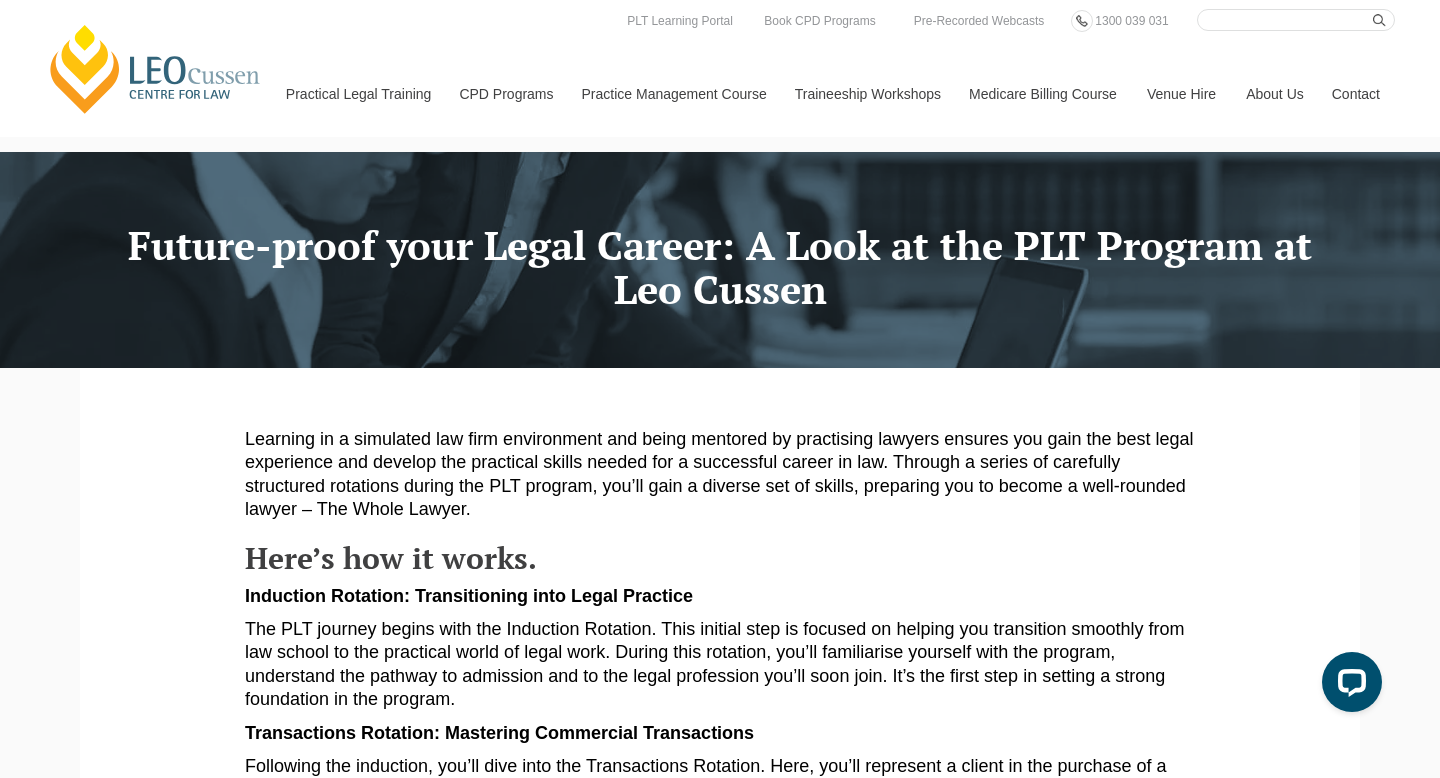 click on "Learning in a simulated law firm environment and being mentored by practising lawyers ensures you gain the best legal experience and develop the practical skills needed for a successful career in law. Through a series of carefully structured rotations during the PLT program, you’ll gain a diverse set of skills, preparing you to become a well-rounded lawyer – The Whole Lawyer.     Here’s how it works.    Induction Rotation: Transitioning into Legal Practice     The PLT journey begins with the Induction Rotation. This initial step is focused on helping you transition smoothly from law school to the practical world of legal work. During this rotation, you’ll familiarise yourself with the program, understand the pathway to admission and to the legal profession you’ll soon join. It’s the first step in setting a strong foundation in the program.     Transactions Rotation: Mastering Commercial Transactions         Specialist Rotation: Exploring and Enhancing Expertise" at bounding box center [720, 965] 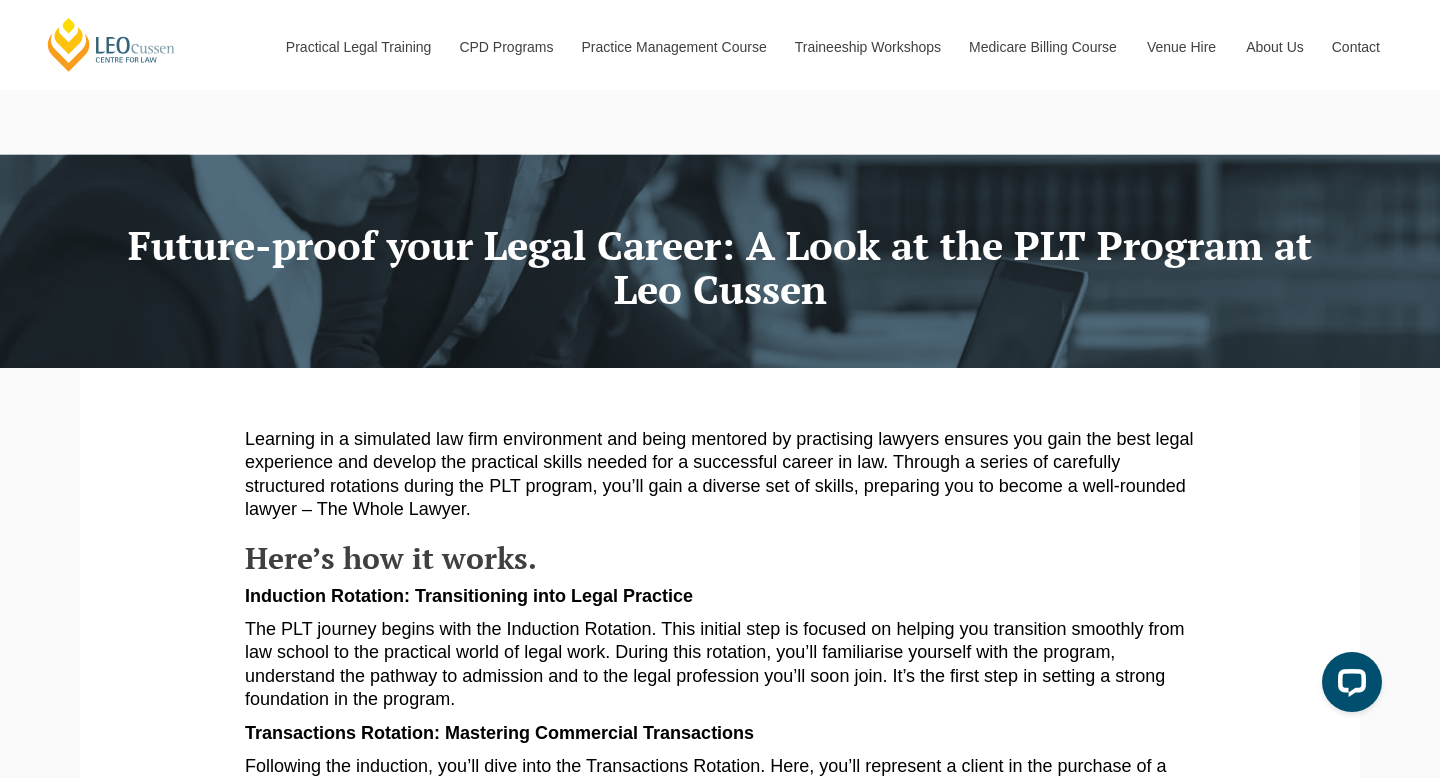scroll, scrollTop: 0, scrollLeft: 0, axis: both 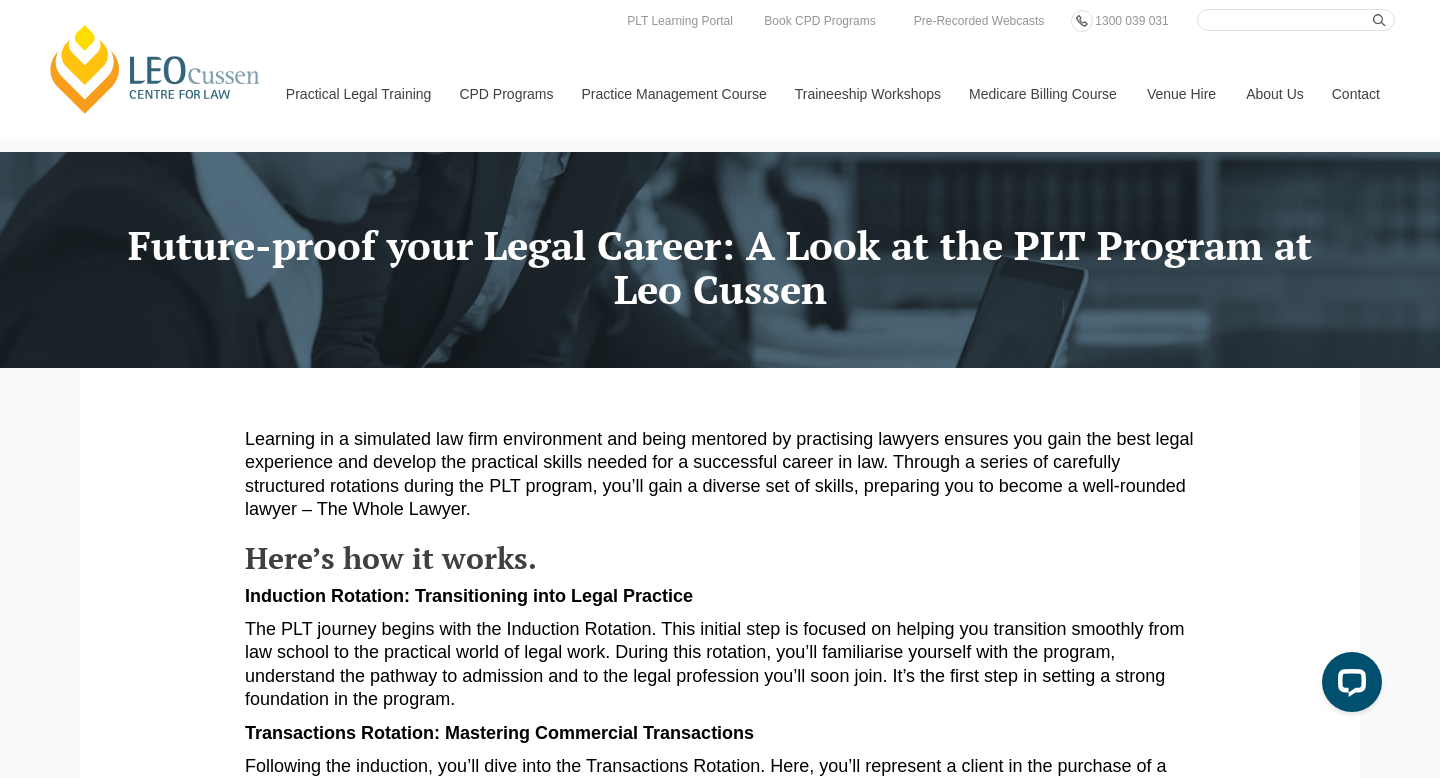 click on "Learning in a simulated law firm environment and being mentored by practising lawyers ensures you gain the best legal experience and develop the practical skills needed for a successful career in law. Through a series of carefully structured rotations during the PLT program, you’ll gain a diverse set of skills, preparing you to become a well-rounded lawyer – The Whole Lawyer.     Here’s how it works.    Induction Rotation: Transitioning into Legal Practice     The PLT journey begins with the Induction Rotation. This initial step is focused on helping you transition smoothly from law school to the practical world of legal work. During this rotation, you’ll familiarise yourself with the program, understand the pathway to admission and to the legal profession you’ll soon join. It’s the first step in setting a strong foundation in the program.     Transactions Rotation: Mastering Commercial Transactions         Specialist Rotation: Exploring and Enhancing Expertise" at bounding box center (720, 965) 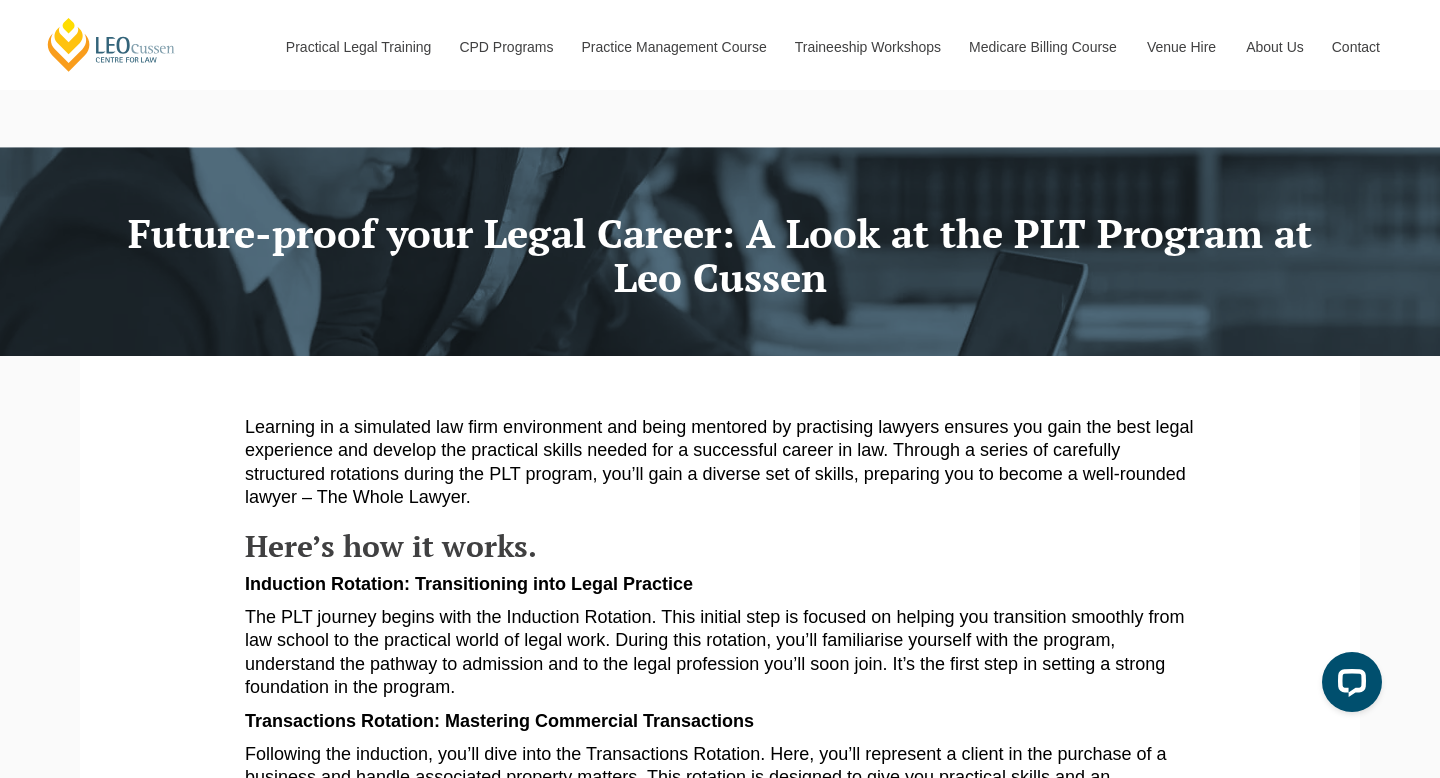 scroll, scrollTop: 0, scrollLeft: 0, axis: both 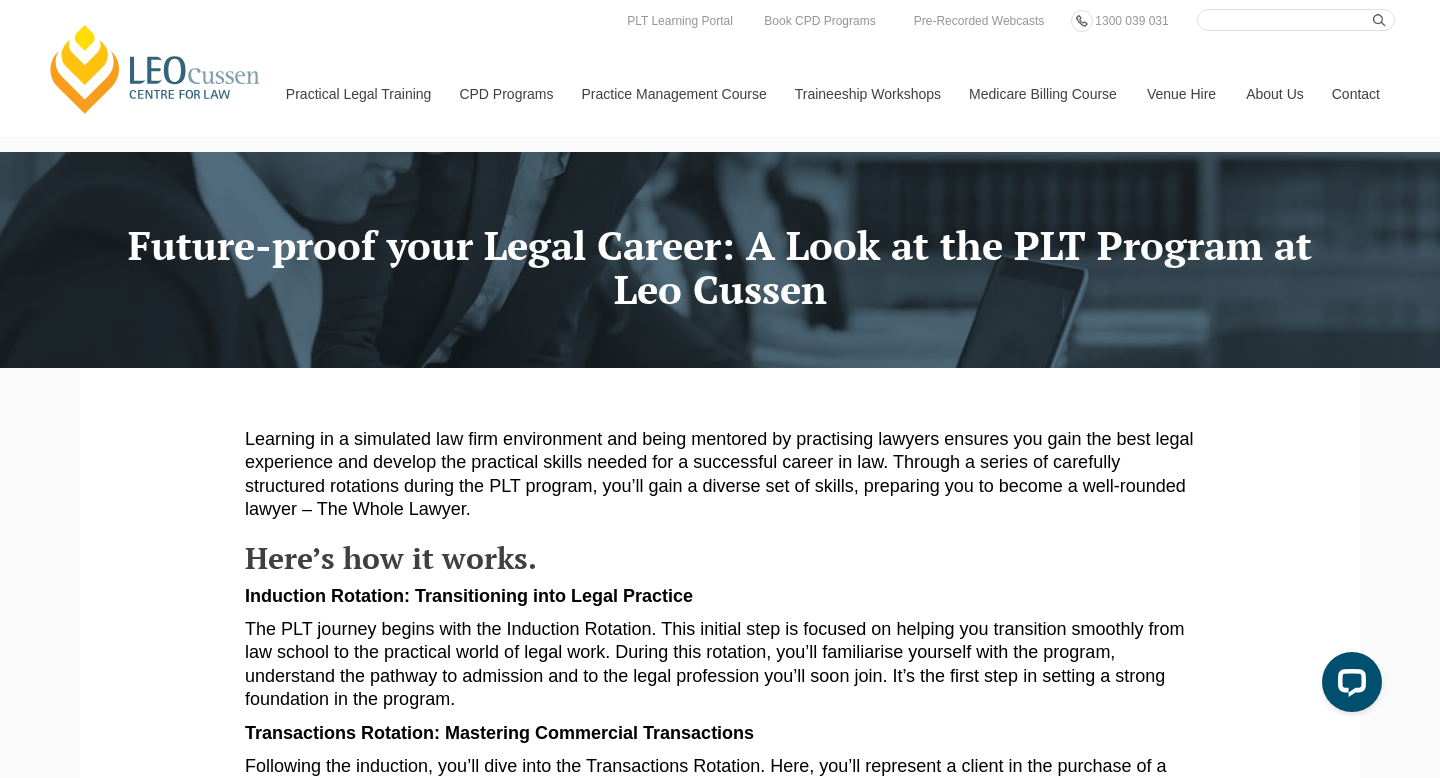 click on "Learning in a simulated law firm environment and being mentored by practising lawyers ensures you gain the best legal experience and develop the practical skills needed for a successful career in law. Through a series of carefully structured rotations during the PLT program, you’ll gain a diverse set of skills, preparing you to become a well-rounded lawyer – The Whole Lawyer.     Here’s how it works.    Induction Rotation: Transitioning into Legal Practice     The PLT journey begins with the Induction Rotation. This initial step is focused on helping you transition smoothly from law school to the practical world of legal work. During this rotation, you’ll familiarise yourself with the program, understand the pathway to admission and to the legal profession you’ll soon join. It’s the first step in setting a strong foundation in the program.     Transactions Rotation: Mastering Commercial Transactions         Specialist Rotation: Exploring and Enhancing Expertise" at bounding box center (720, 965) 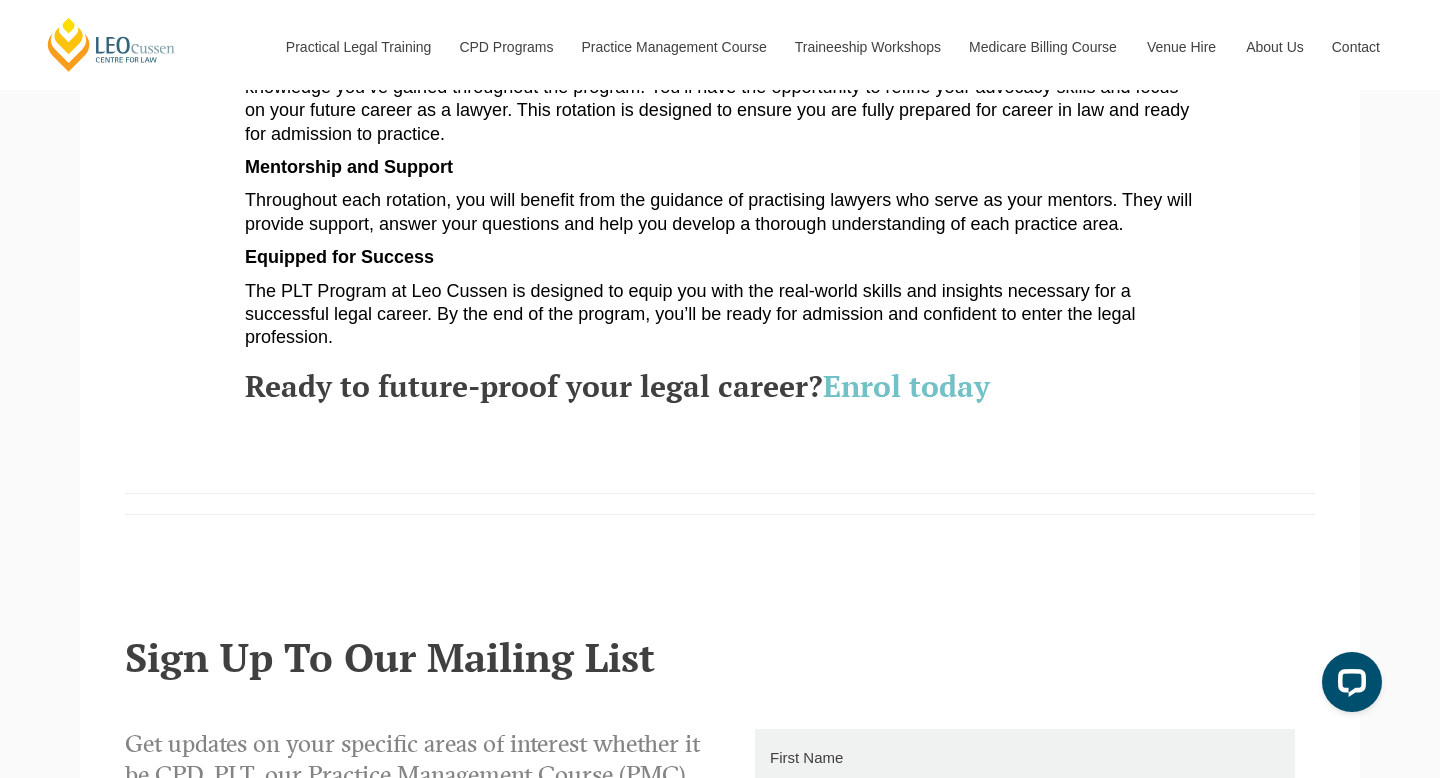 scroll, scrollTop: 1114, scrollLeft: 0, axis: vertical 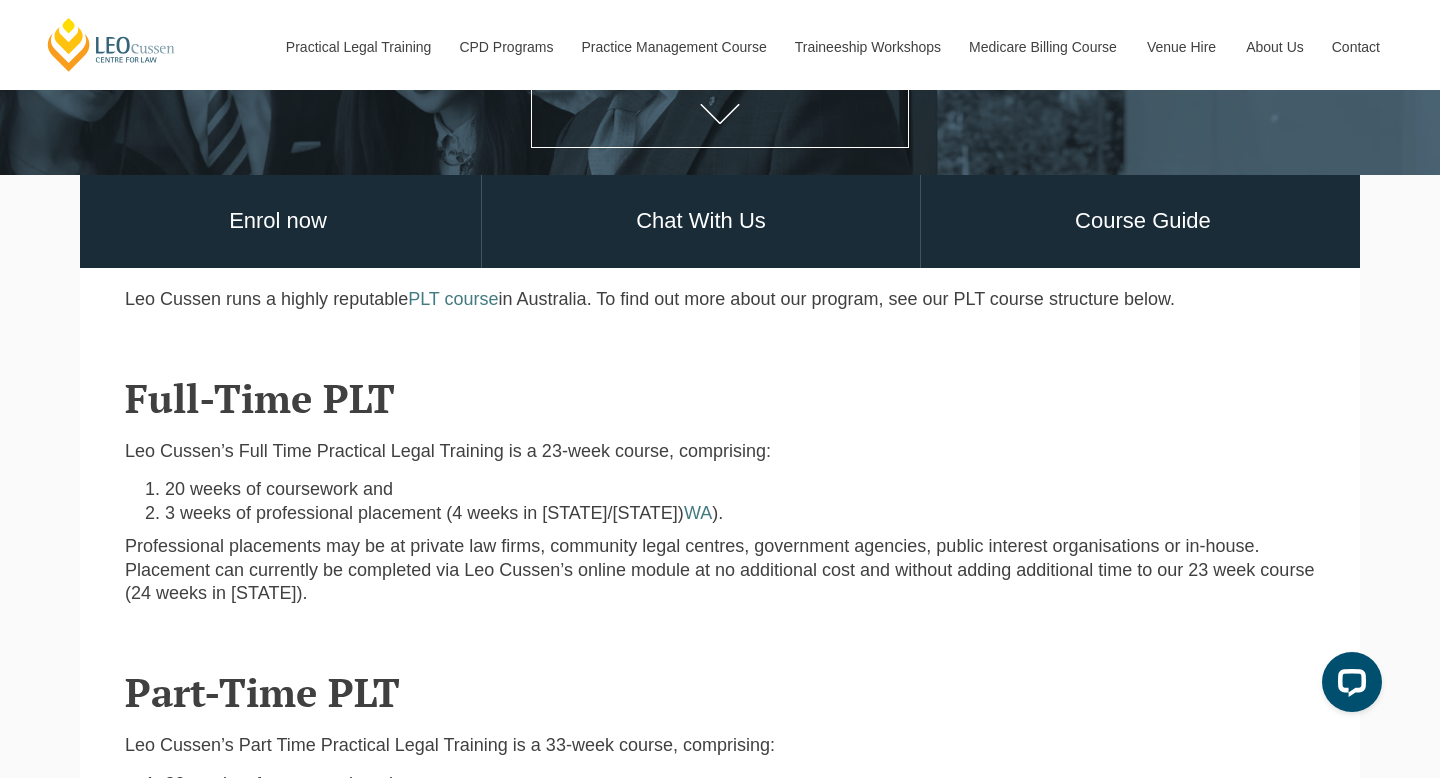 click on "Full-Time PLT" at bounding box center [720, 398] 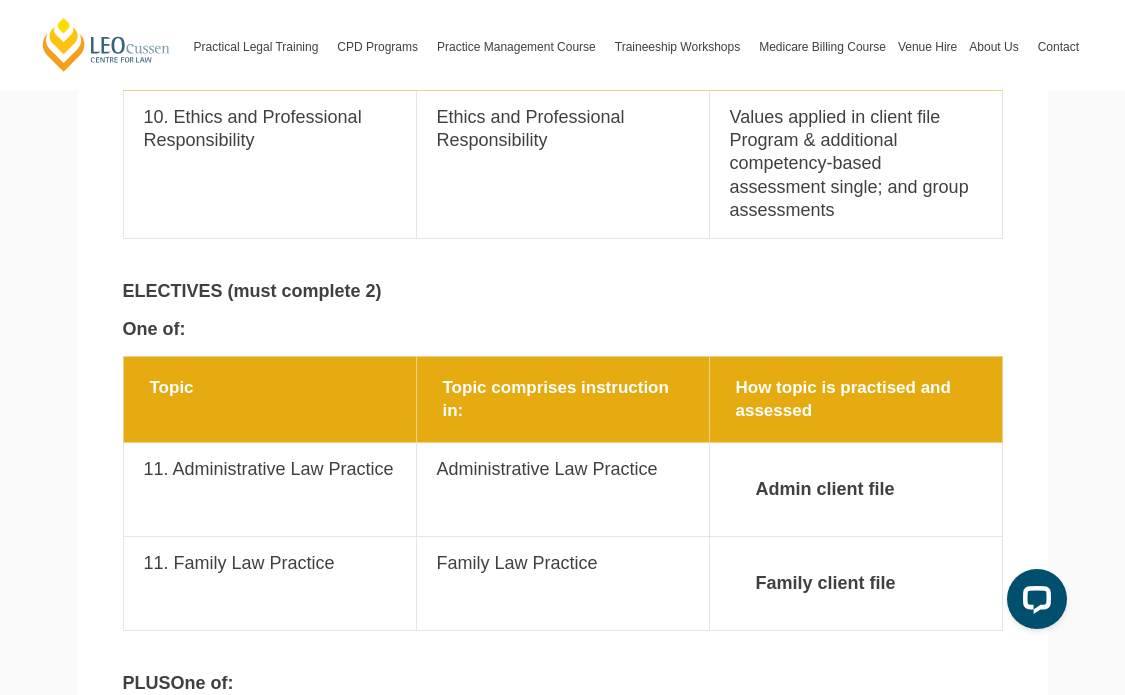 scroll, scrollTop: 3412, scrollLeft: 0, axis: vertical 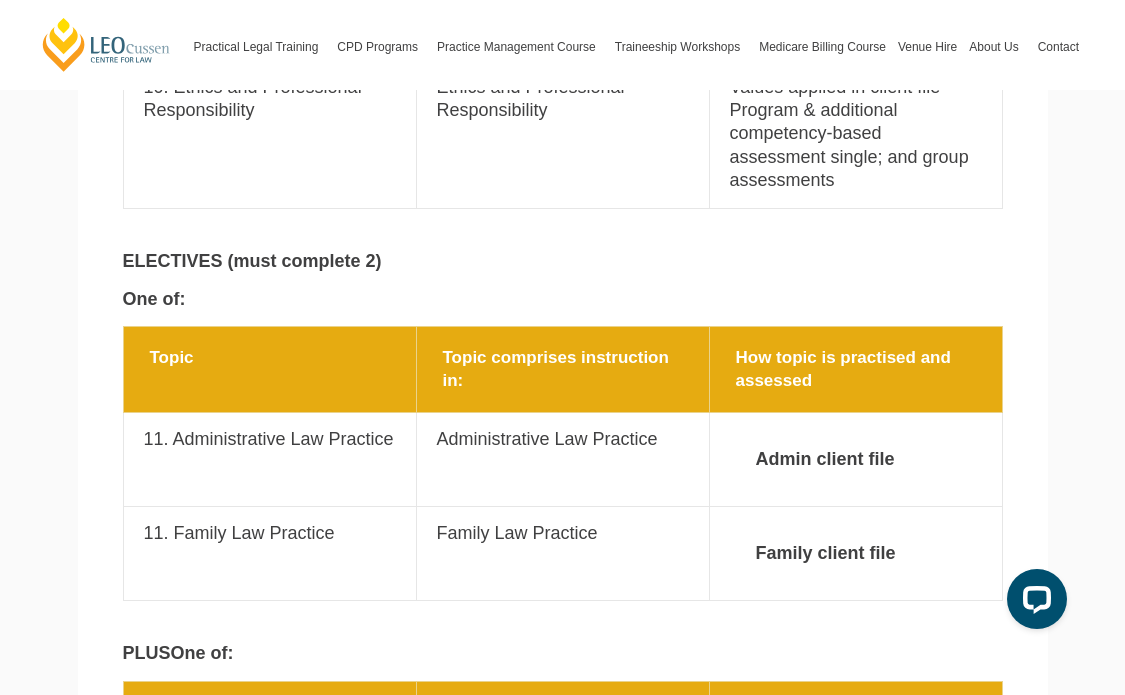 click on "Topic   Topic comprises instruction in:   How topic is practised and assessed         Topic 11. Administrative Law Practice       Topic comprises instruction in: Administrative Law Practice       How topic is practised and assessed Admin client file           Topic 11. Family Law Practice       Topic comprises instruction in: Family Law Practice       How topic is practised and assessed Family client file" at bounding box center (563, 474) 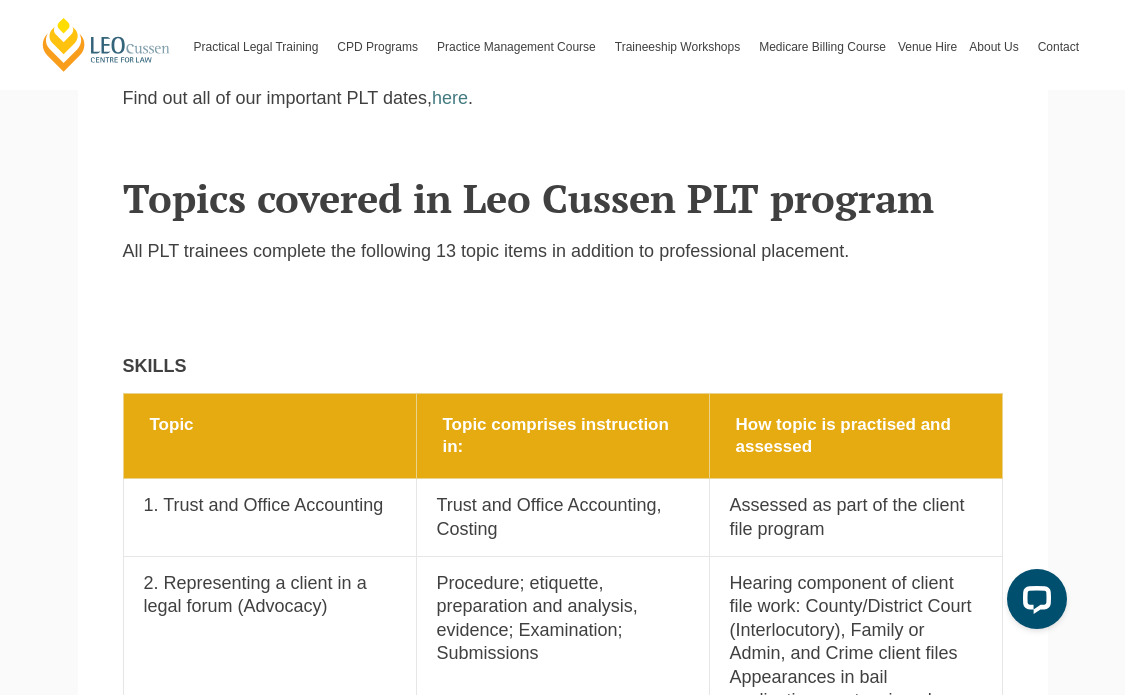 scroll, scrollTop: 1361, scrollLeft: 0, axis: vertical 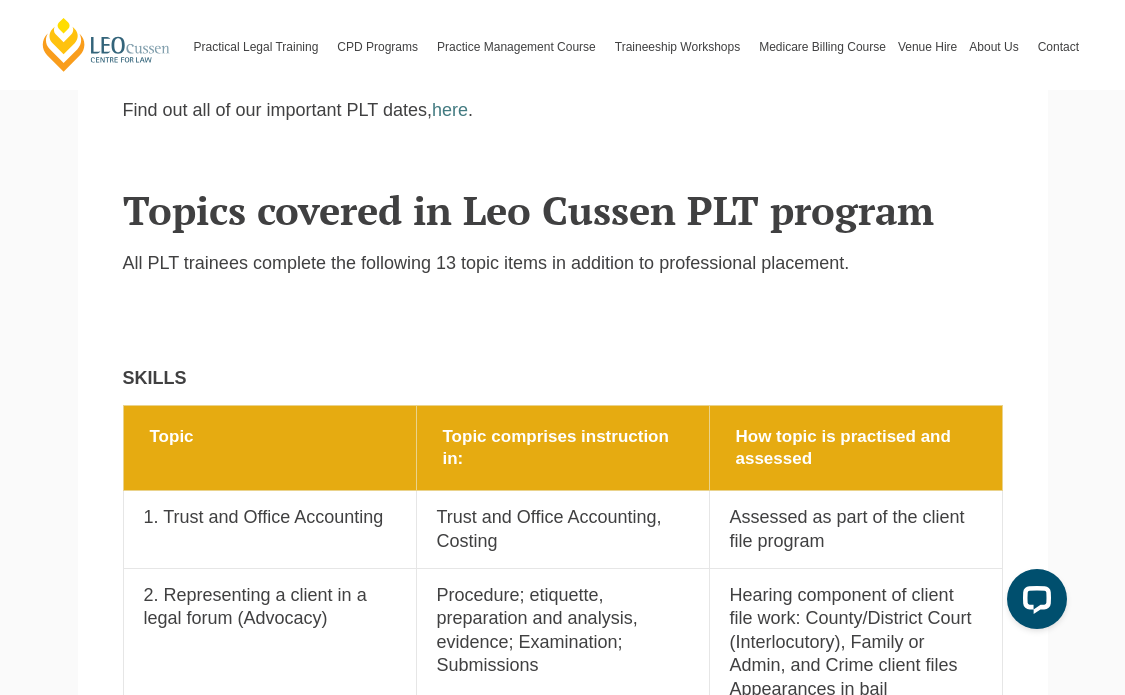 click on "Topics covered in Leo Cussen PLT program            All PLT trainees complete the following 13 topic items in addition to professional placement.           SKILLS" at bounding box center [563, 272] 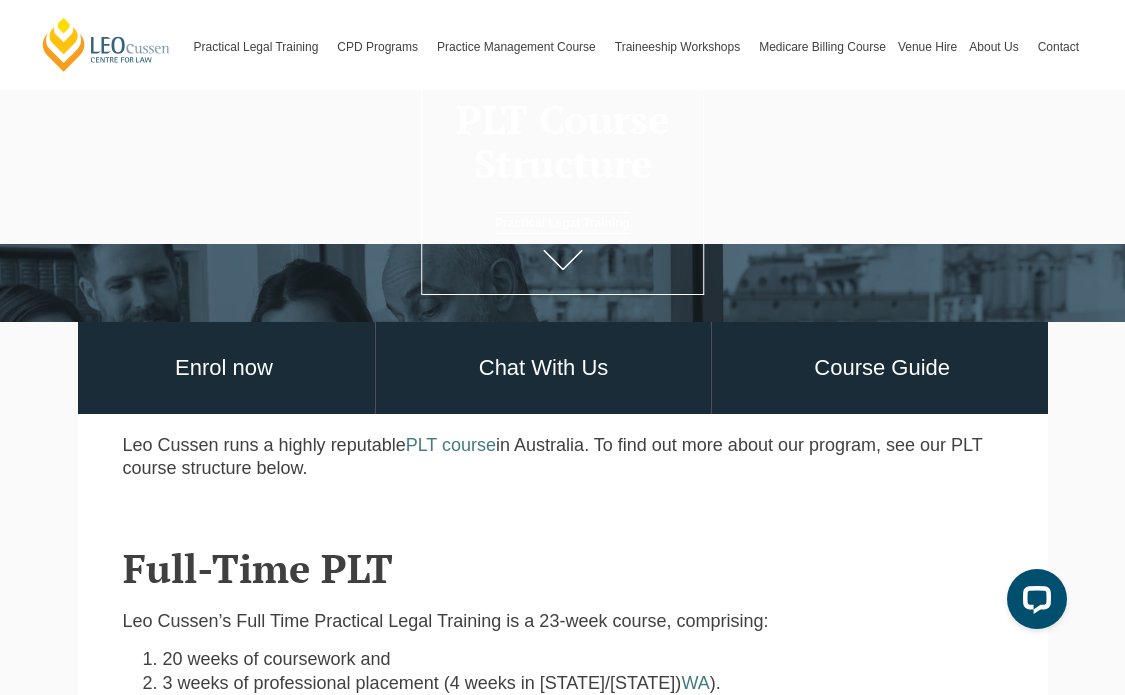 scroll, scrollTop: 0, scrollLeft: 0, axis: both 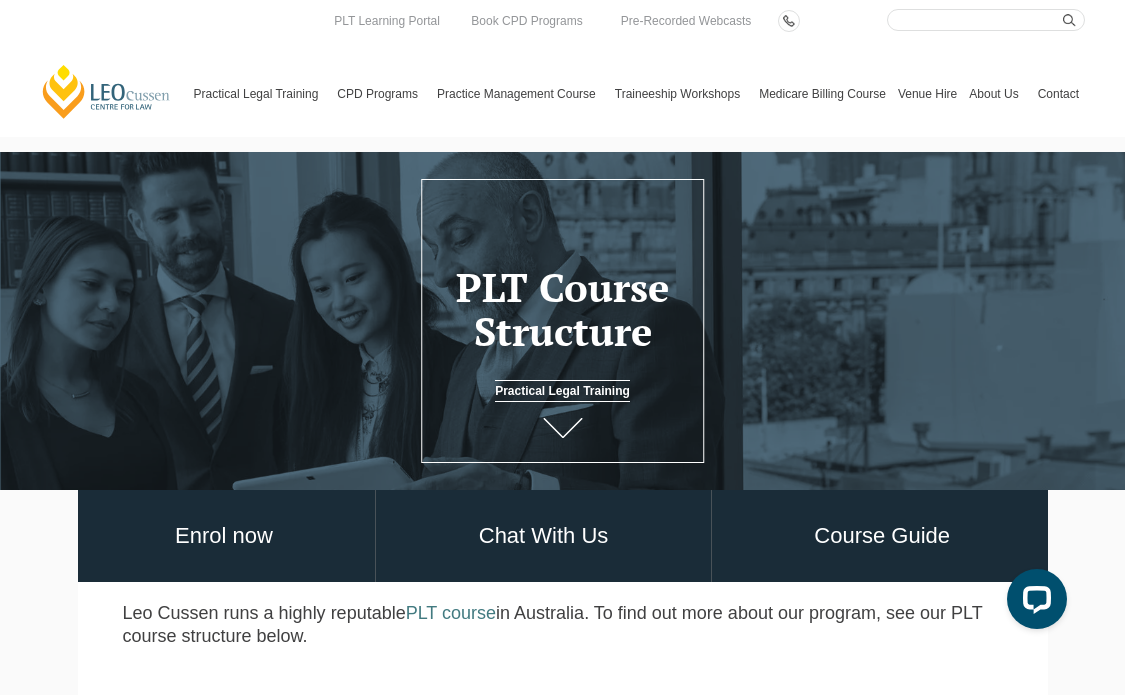 click on "PLT Course Structure" at bounding box center (563, 309) 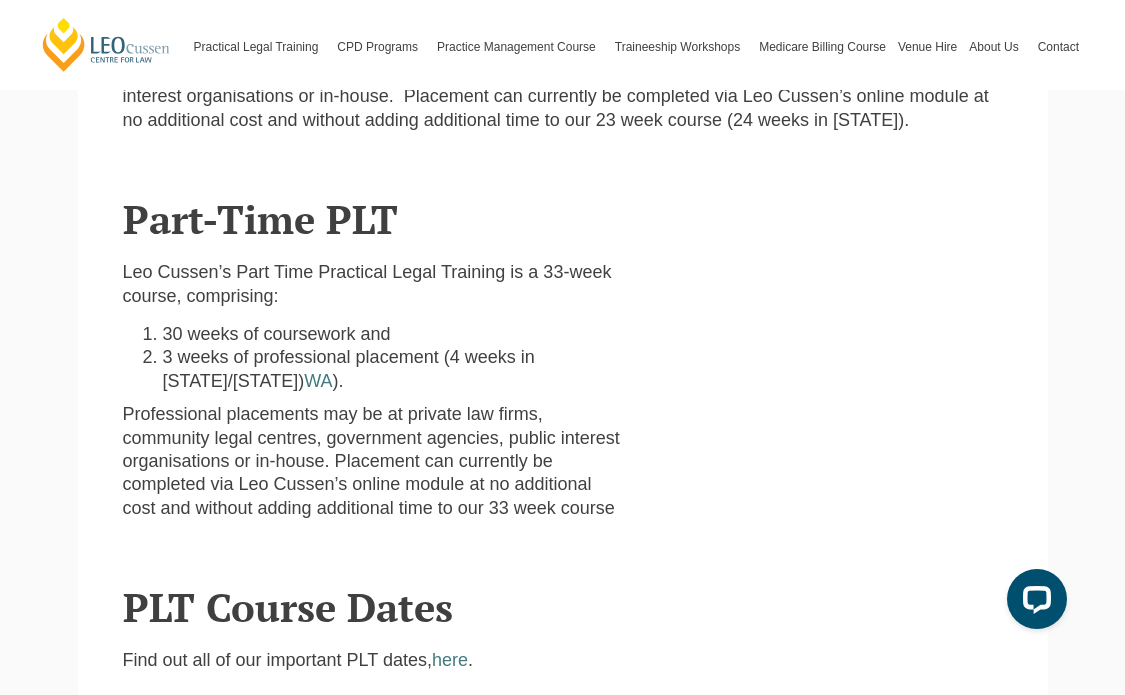 scroll, scrollTop: 856, scrollLeft: 0, axis: vertical 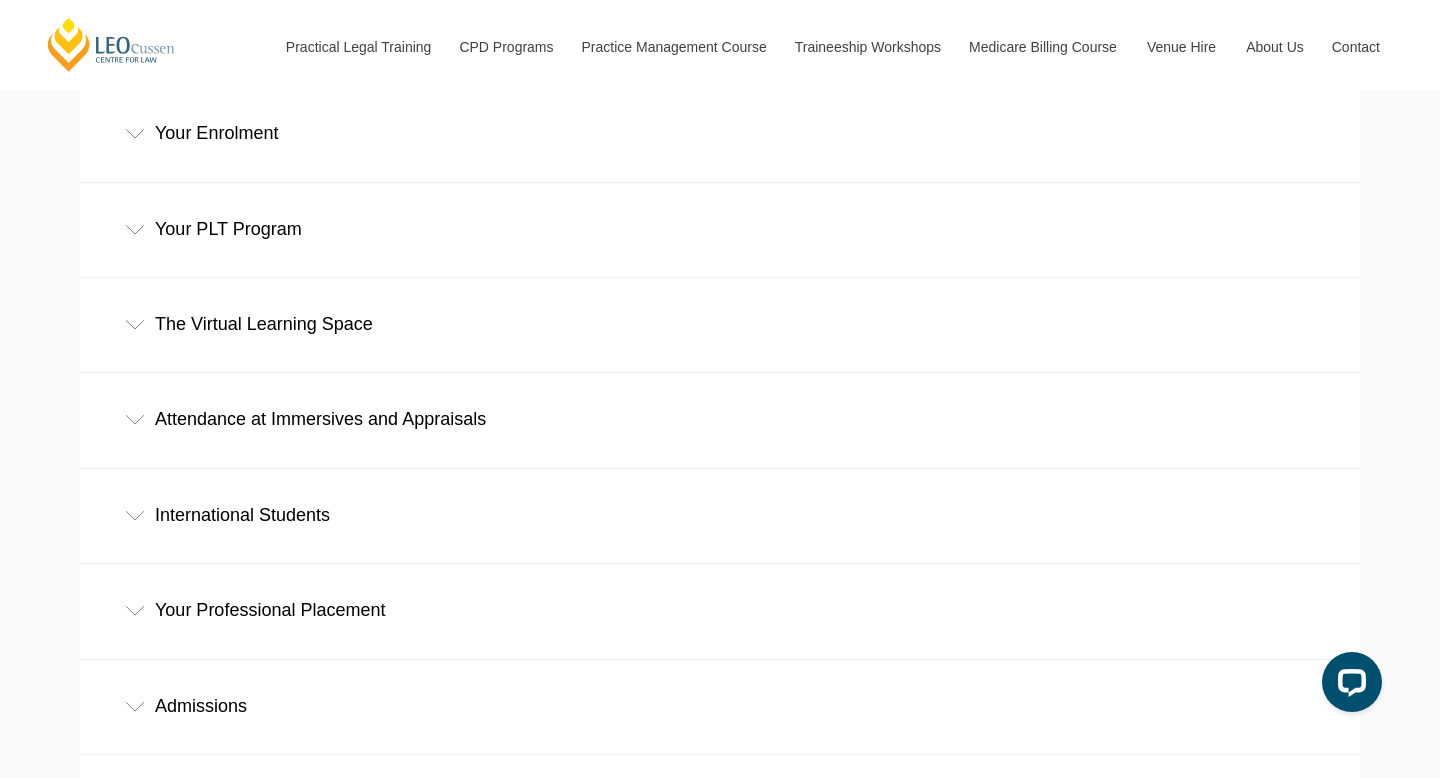 click on "Your Professional Placement" at bounding box center [720, 610] 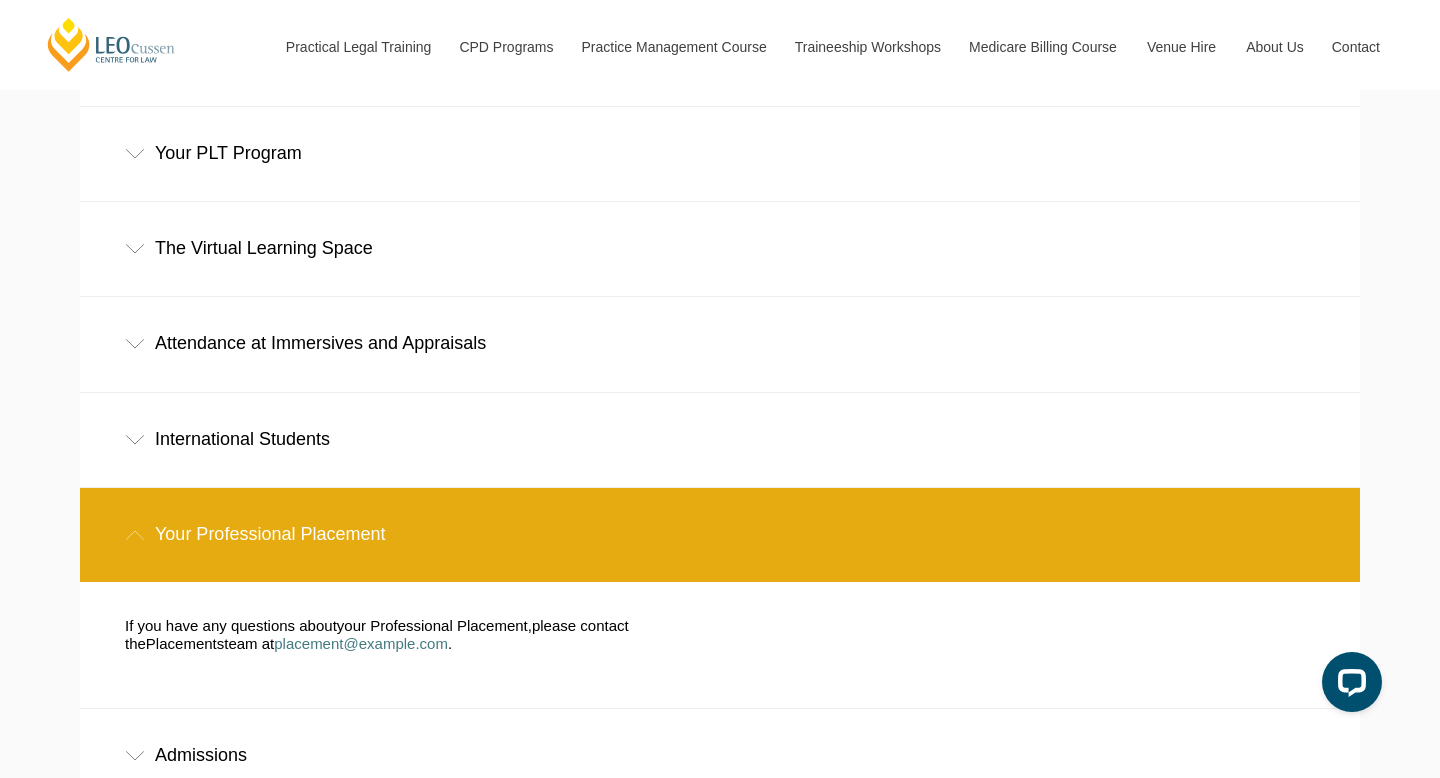 scroll, scrollTop: 945, scrollLeft: 0, axis: vertical 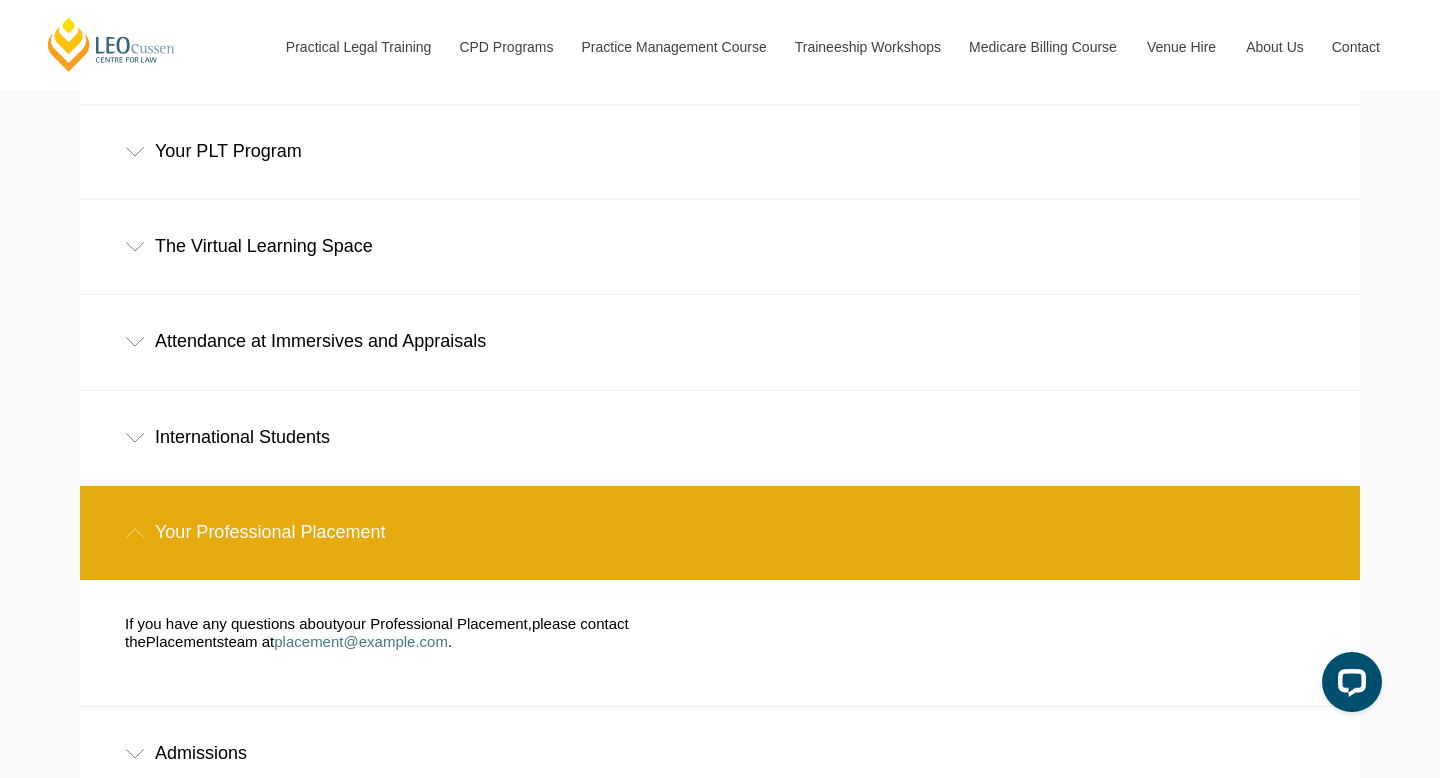 click on "International Students" at bounding box center (720, 437) 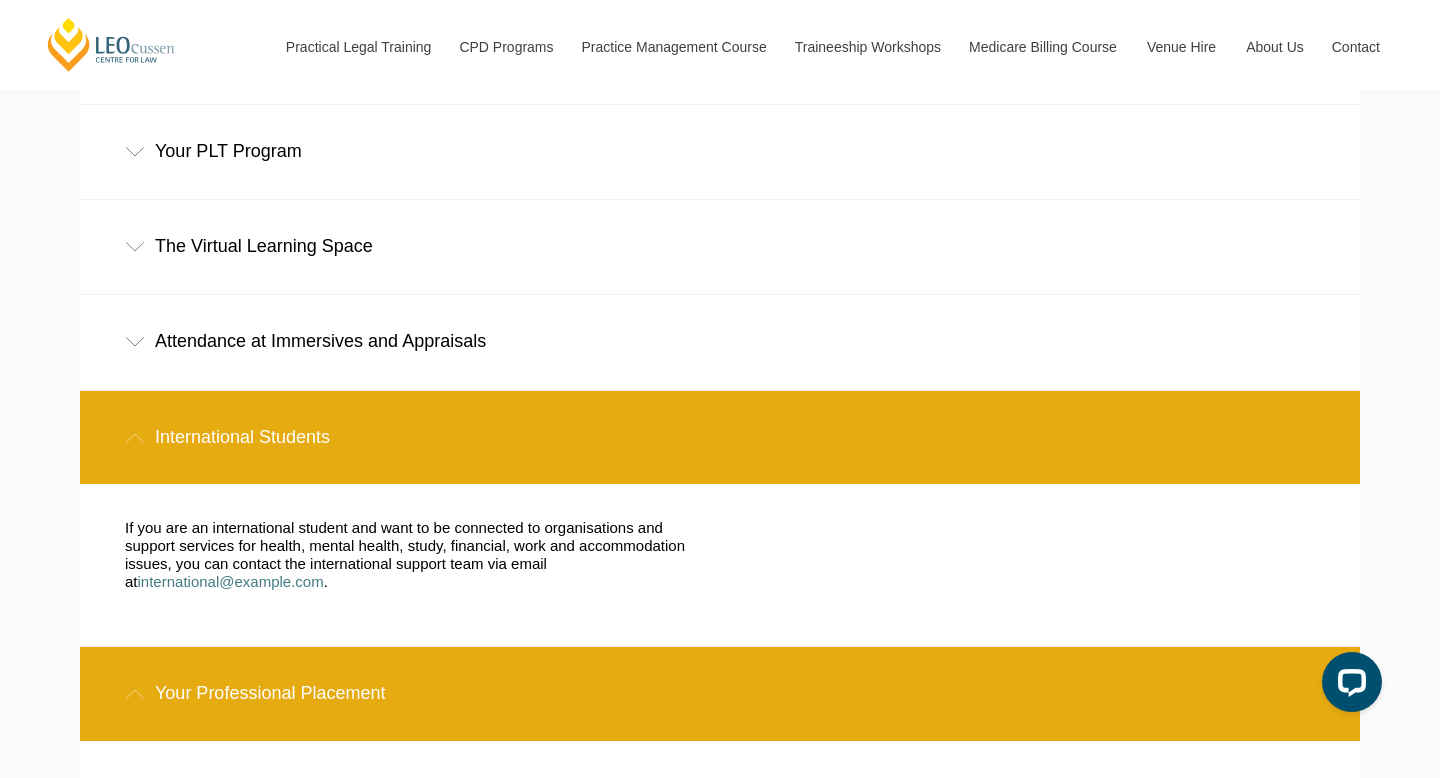 click on "International Students" at bounding box center (720, 437) 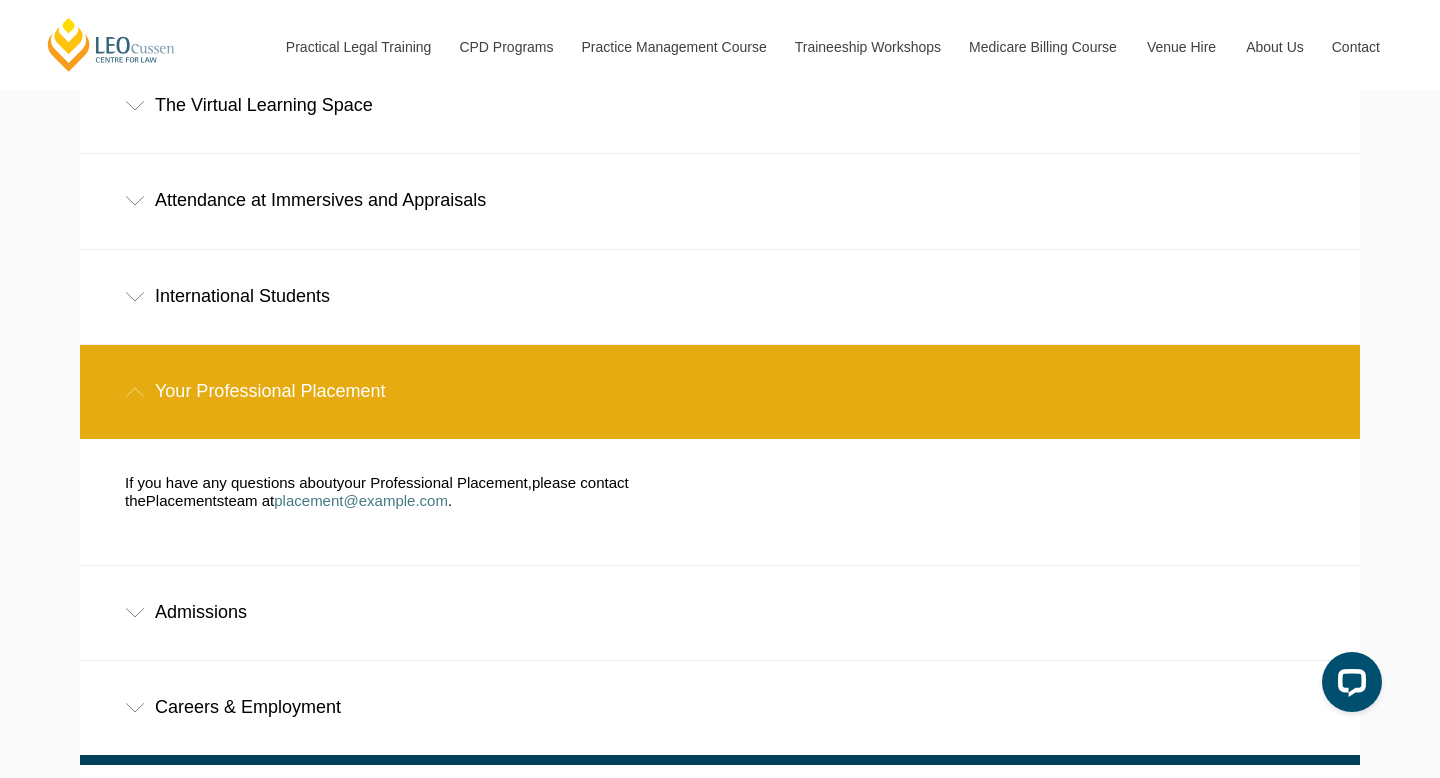 scroll, scrollTop: 1107, scrollLeft: 0, axis: vertical 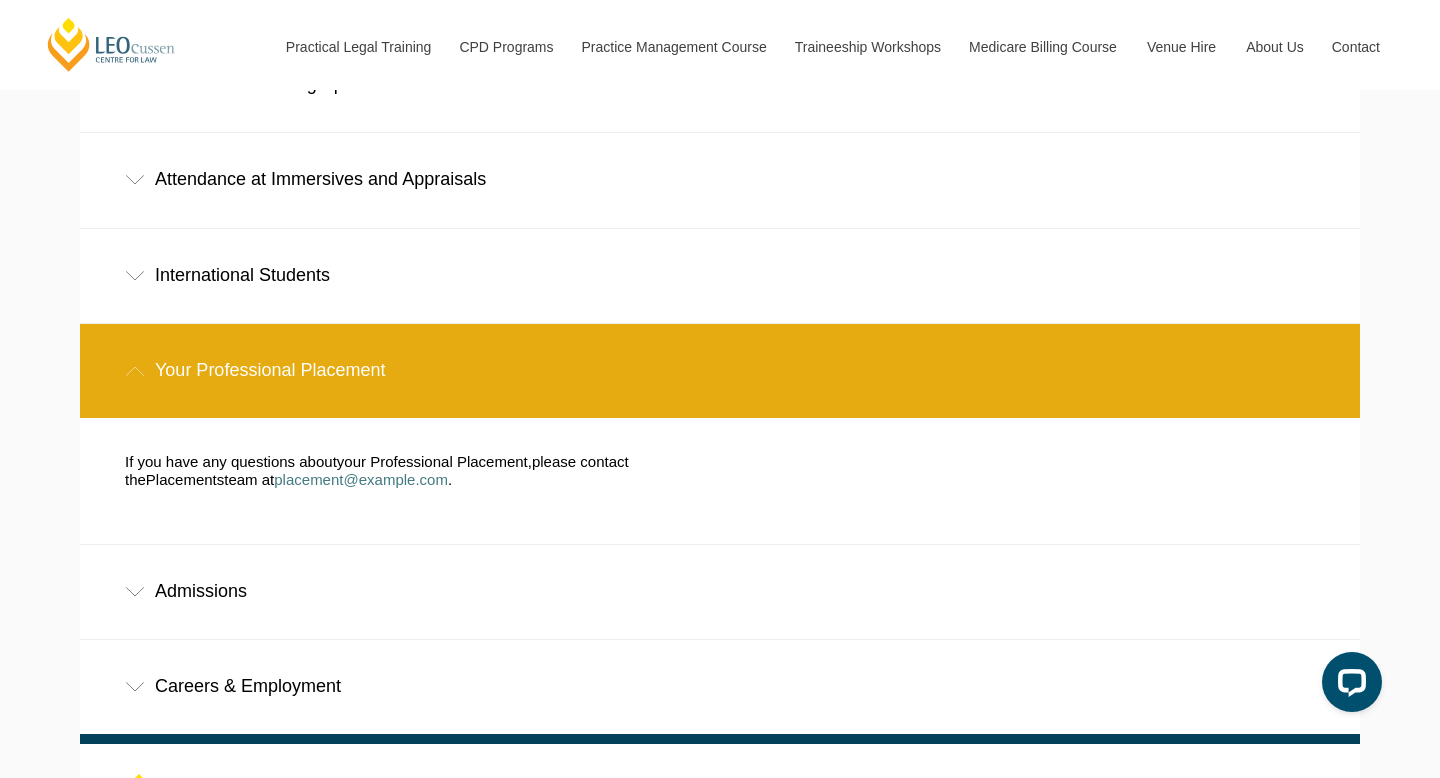 click on "Admissions" at bounding box center (720, 591) 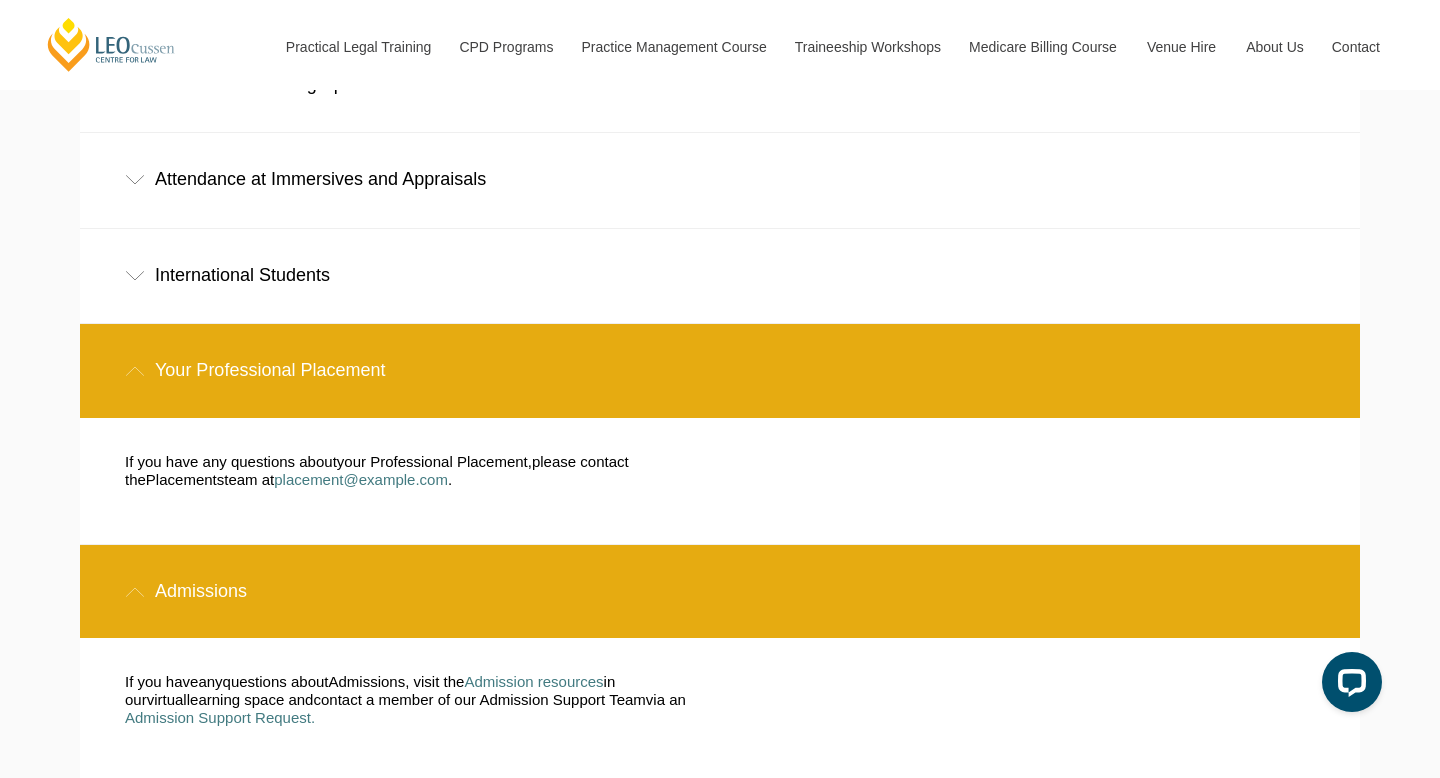 click on "Admissions" at bounding box center [720, 591] 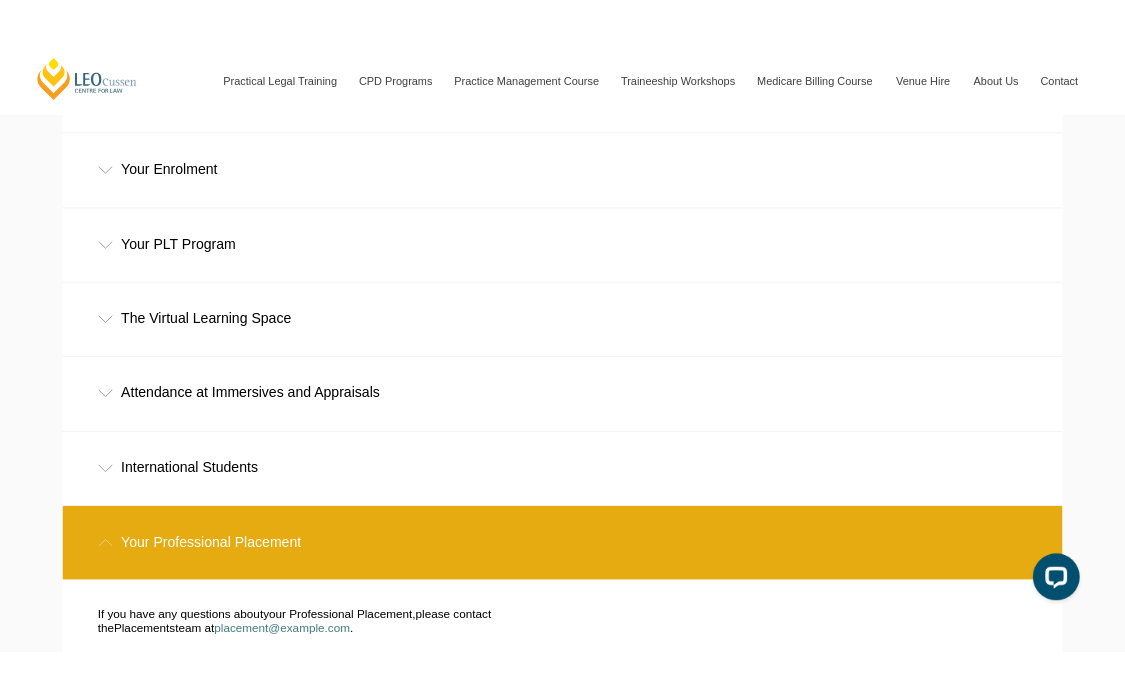 scroll, scrollTop: 816, scrollLeft: 0, axis: vertical 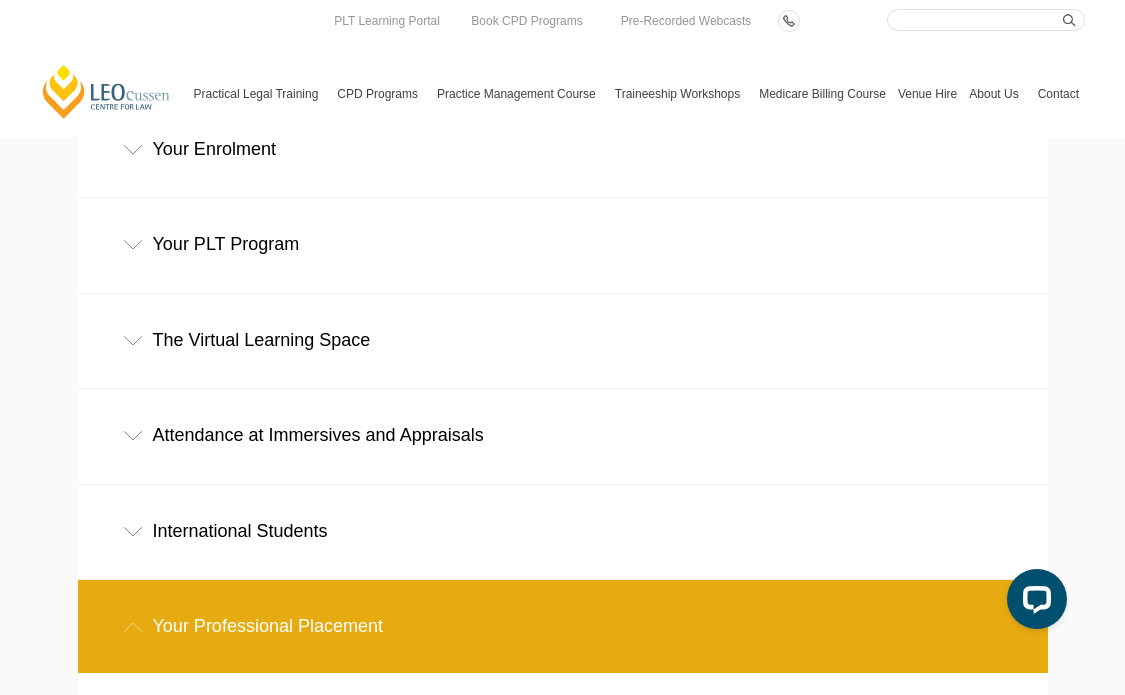 click on "Attendance at Immersives and Appraisals" at bounding box center (563, 435) 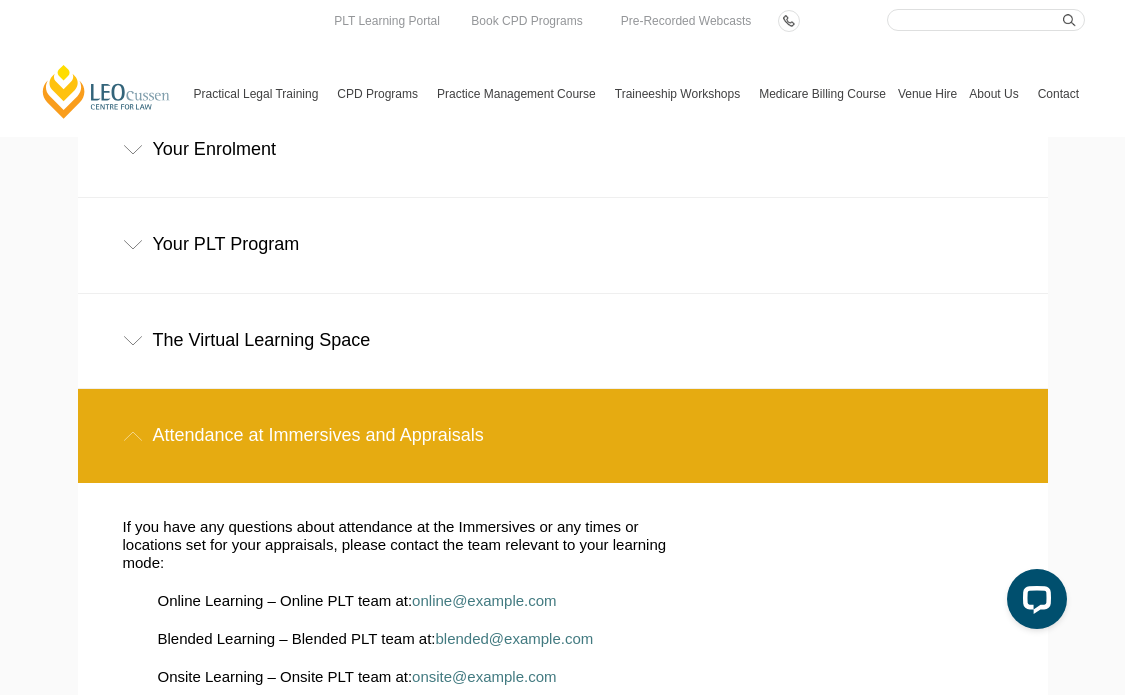 click on "Attendance at Immersives and Appraisals" at bounding box center [563, 435] 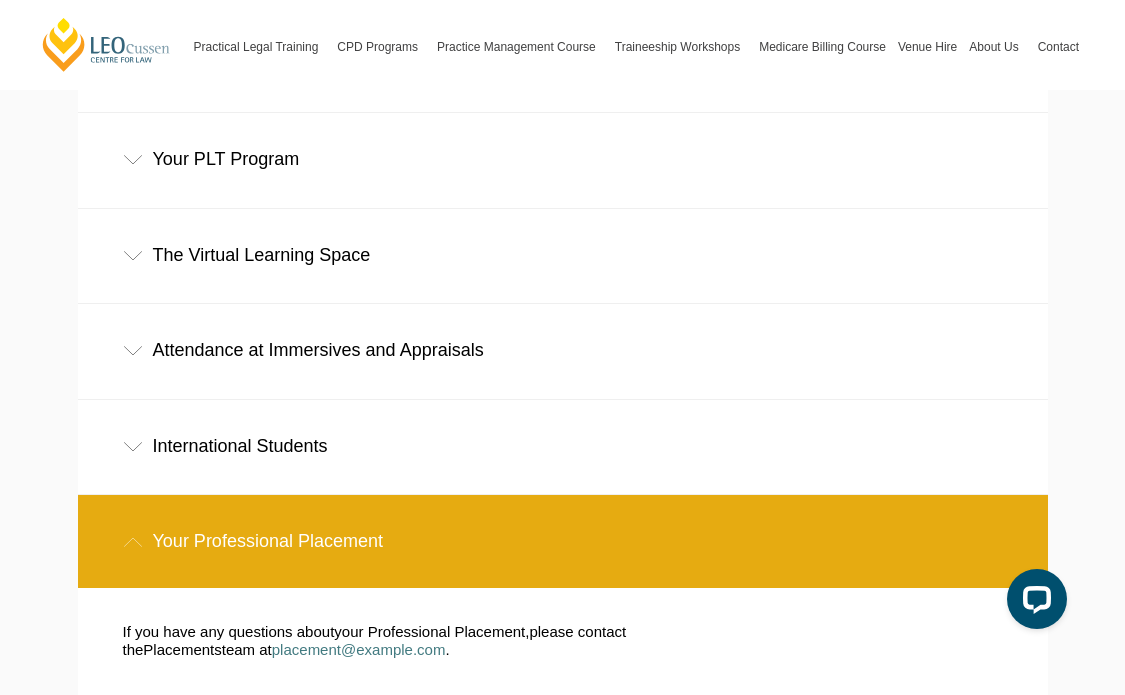 scroll, scrollTop: 909, scrollLeft: 0, axis: vertical 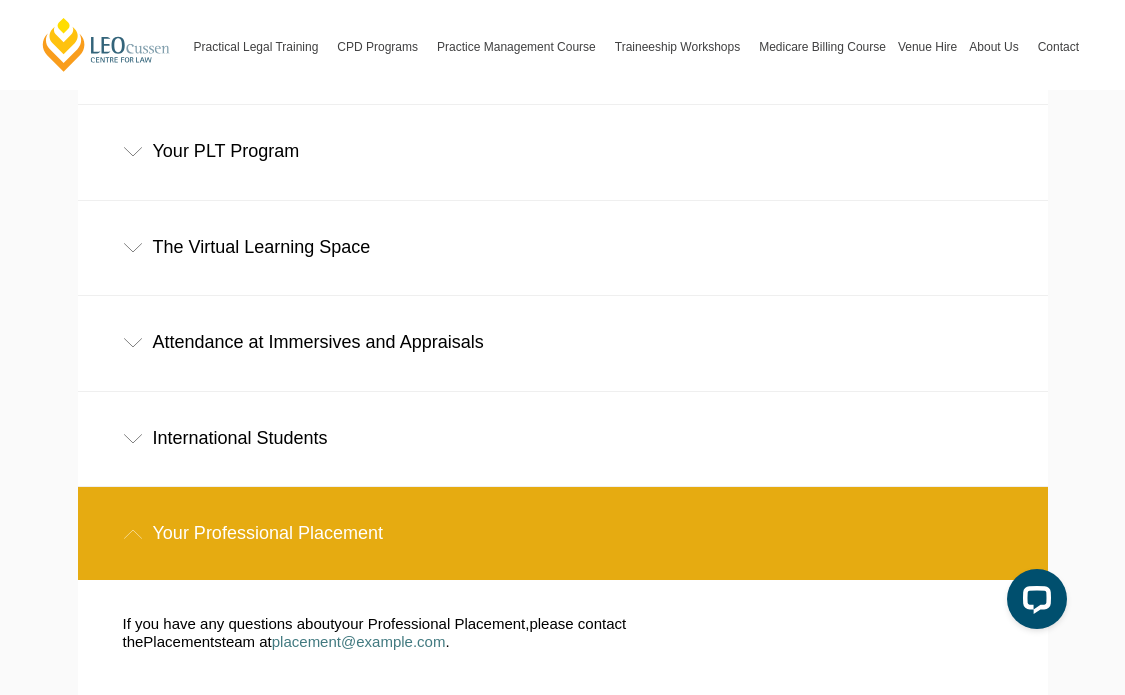 click on "Your Professional Placement" at bounding box center (563, 533) 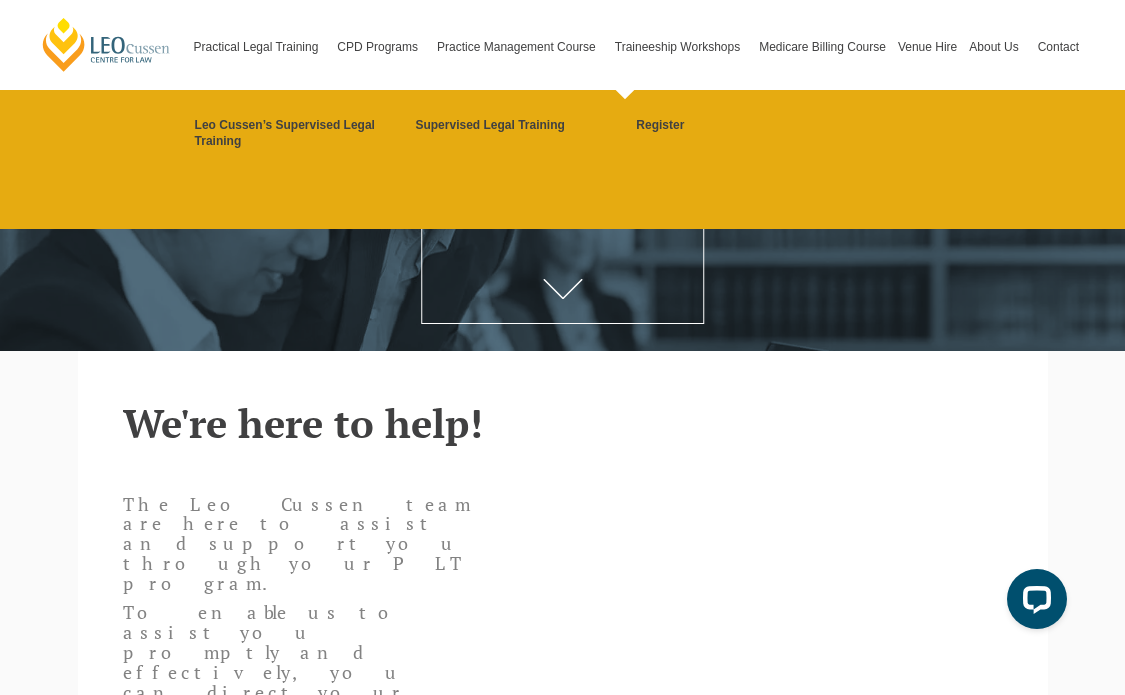 scroll, scrollTop: 0, scrollLeft: 0, axis: both 